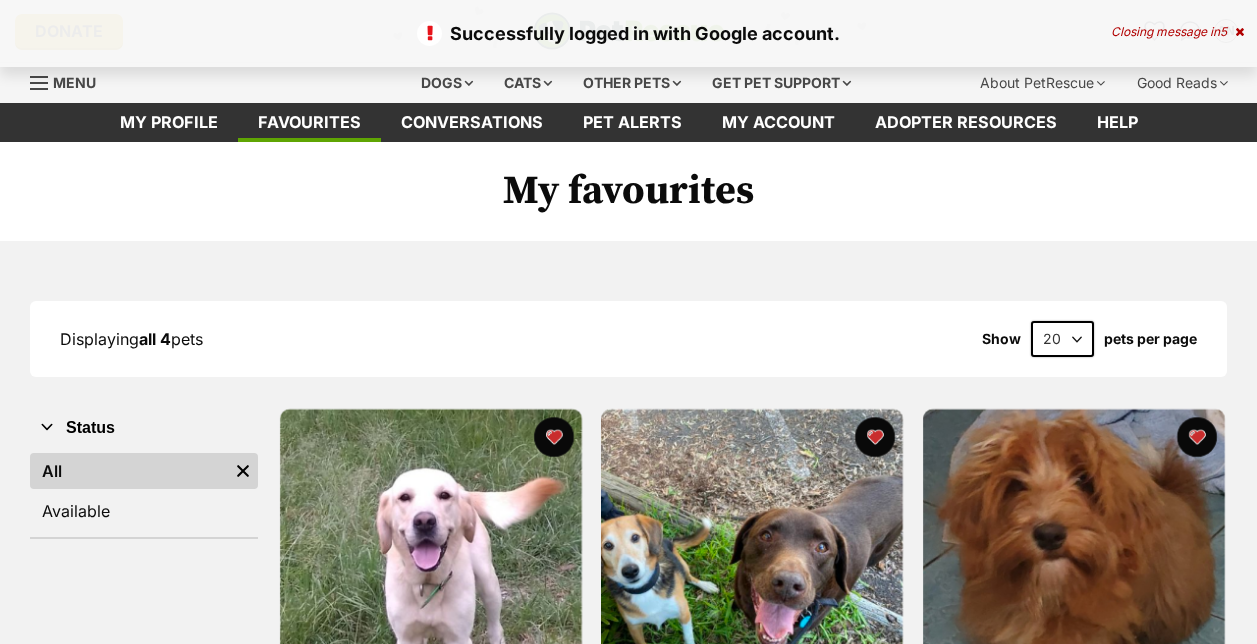 scroll, scrollTop: 0, scrollLeft: 0, axis: both 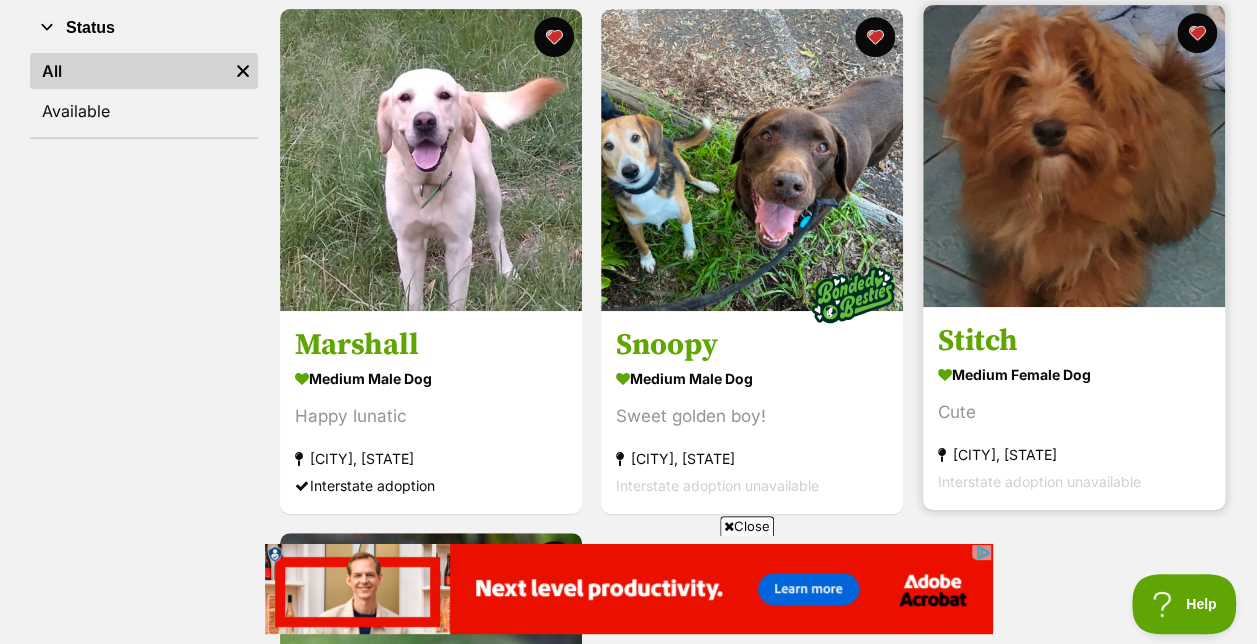 click at bounding box center (1074, 156) 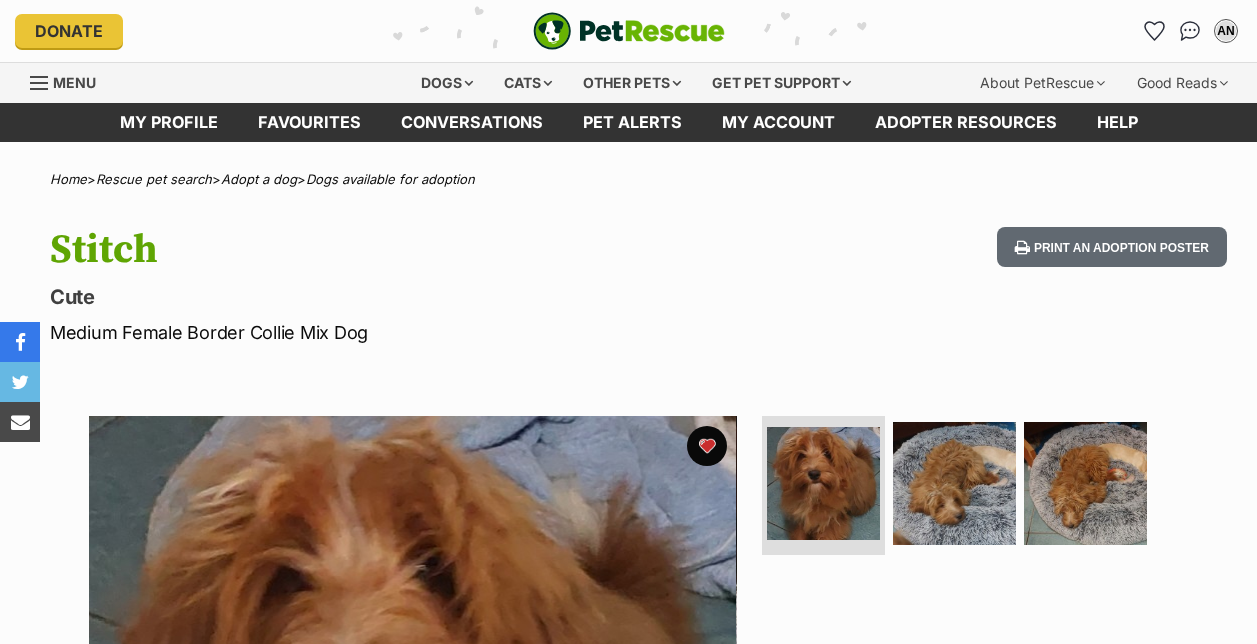 scroll, scrollTop: 0, scrollLeft: 0, axis: both 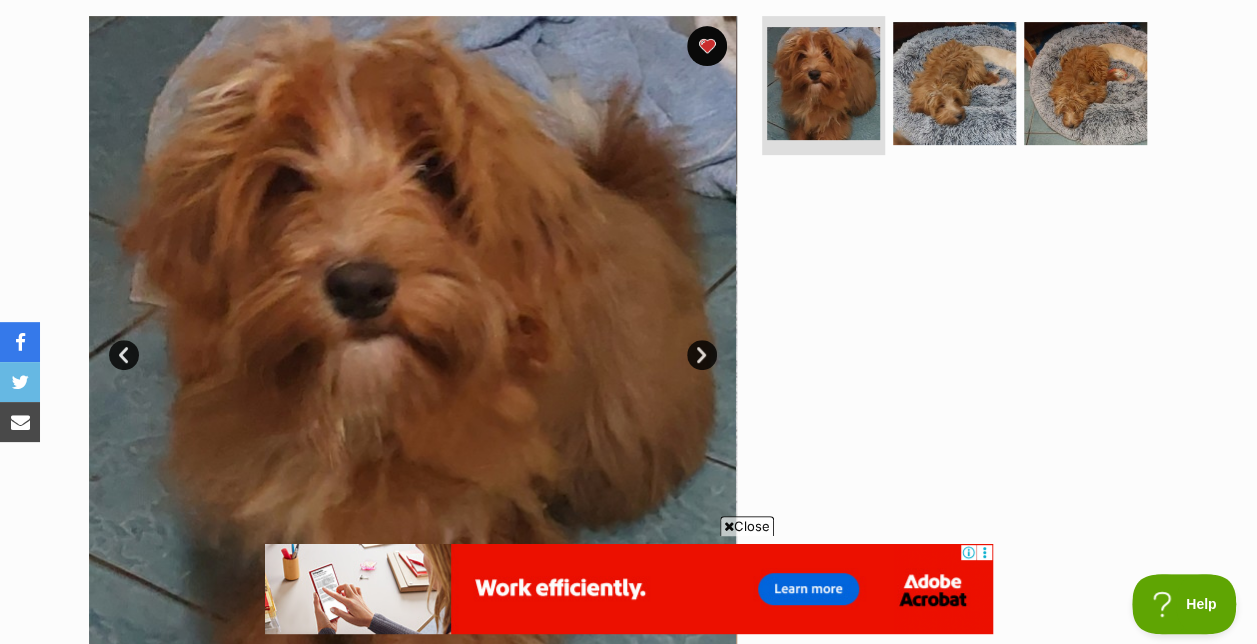 click on "Next" at bounding box center (702, 355) 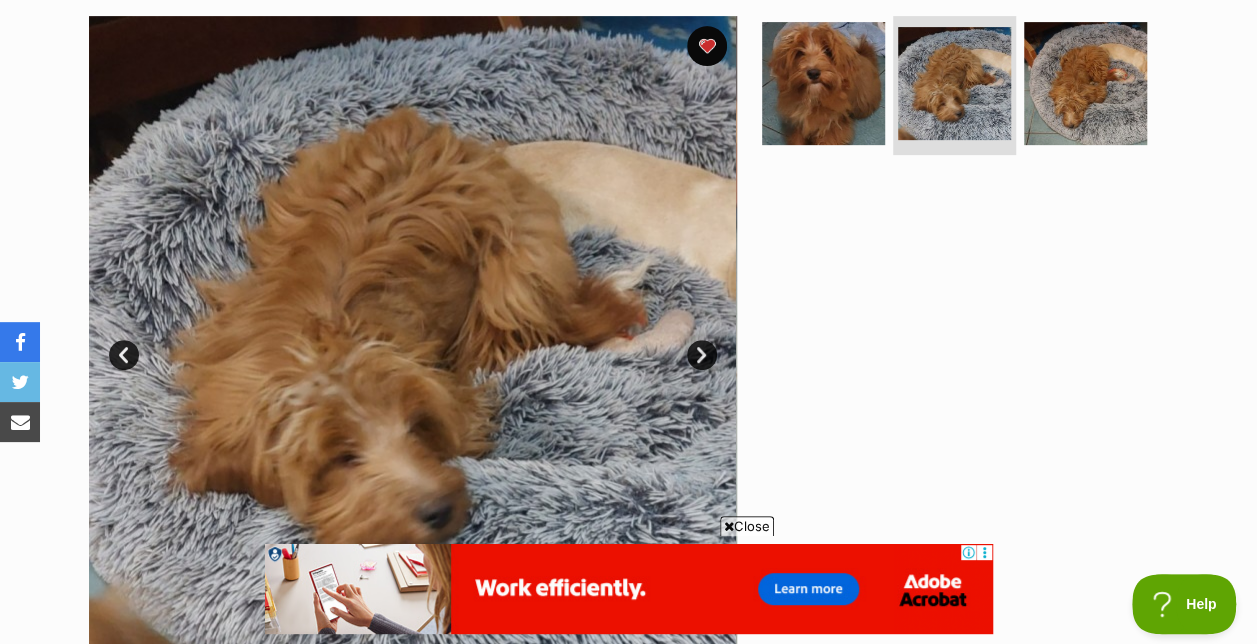 click on "Next" at bounding box center (702, 355) 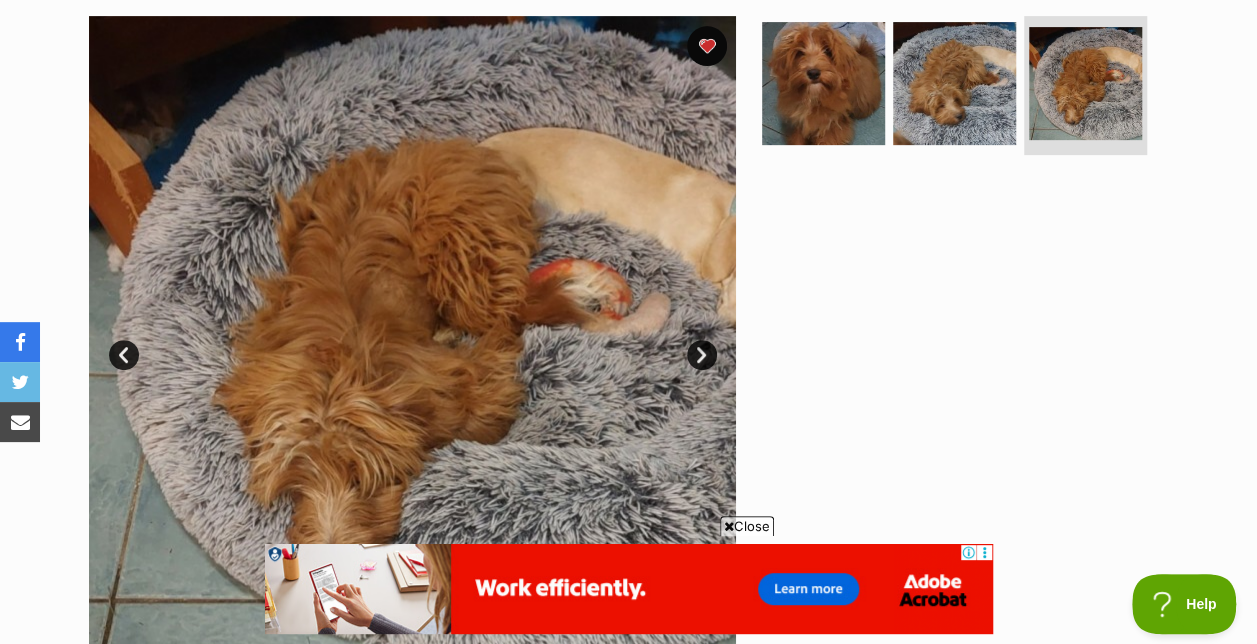 click on "Next" at bounding box center (702, 355) 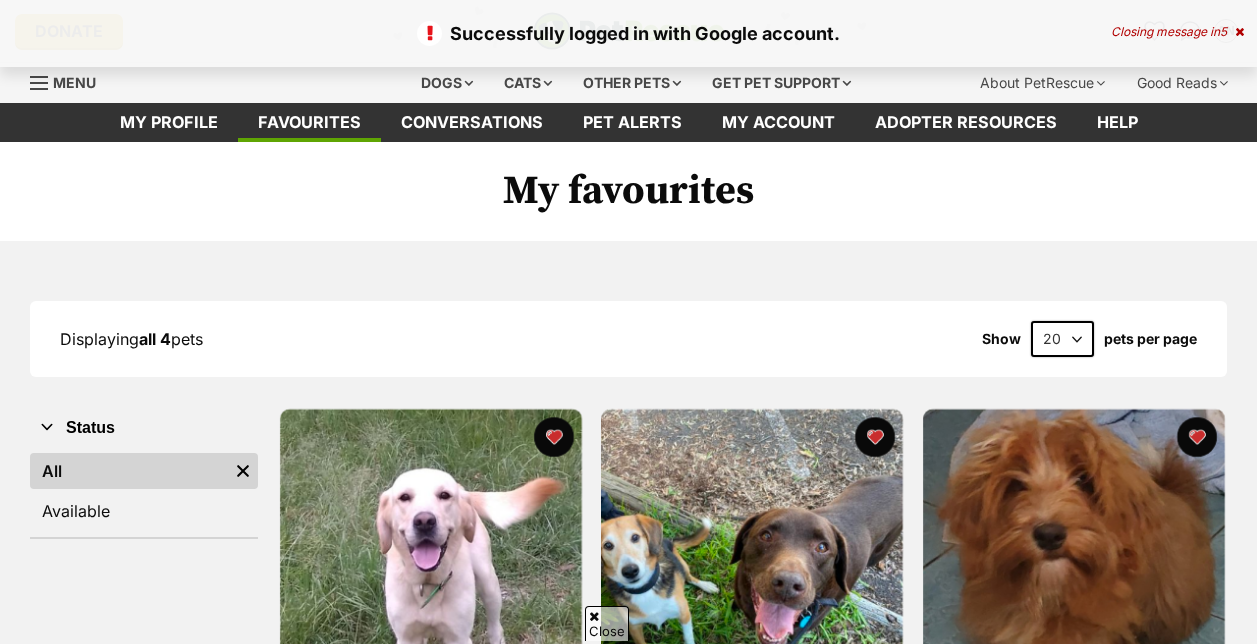 scroll, scrollTop: 400, scrollLeft: 0, axis: vertical 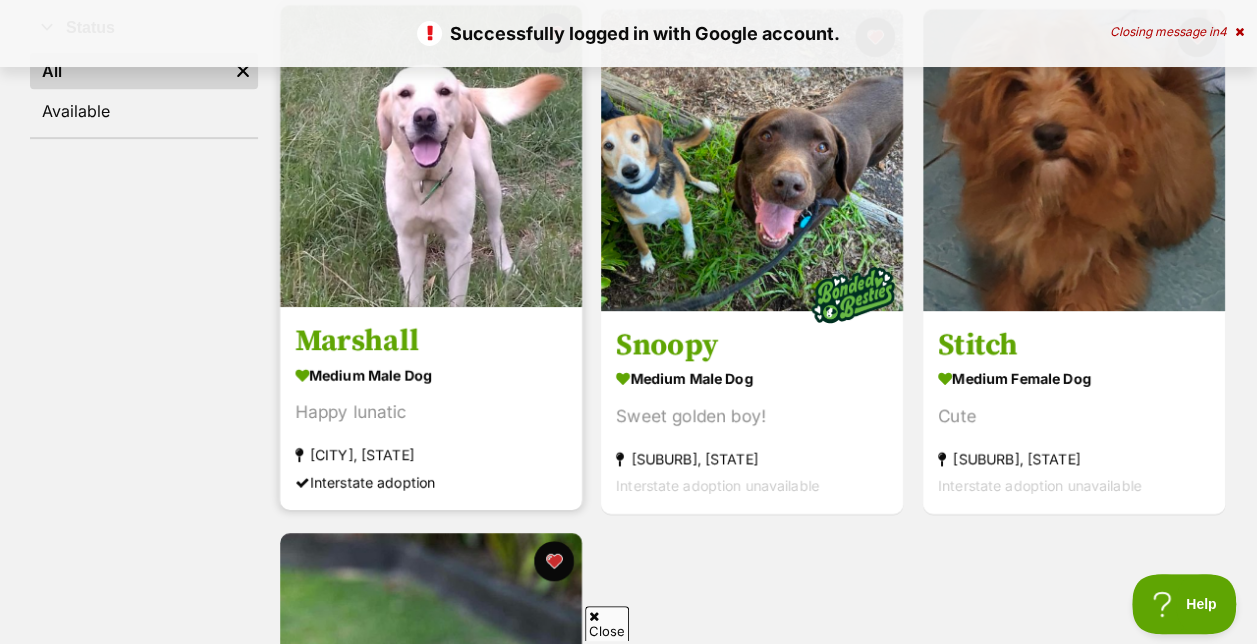 click at bounding box center [431, 156] 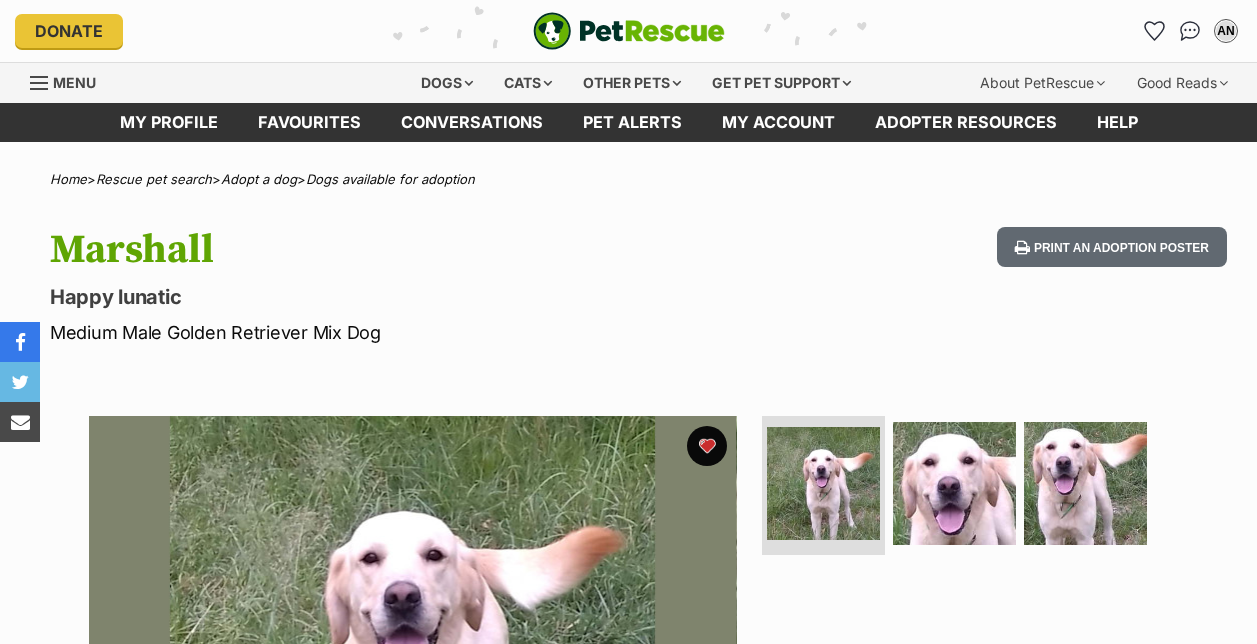 scroll, scrollTop: 0, scrollLeft: 0, axis: both 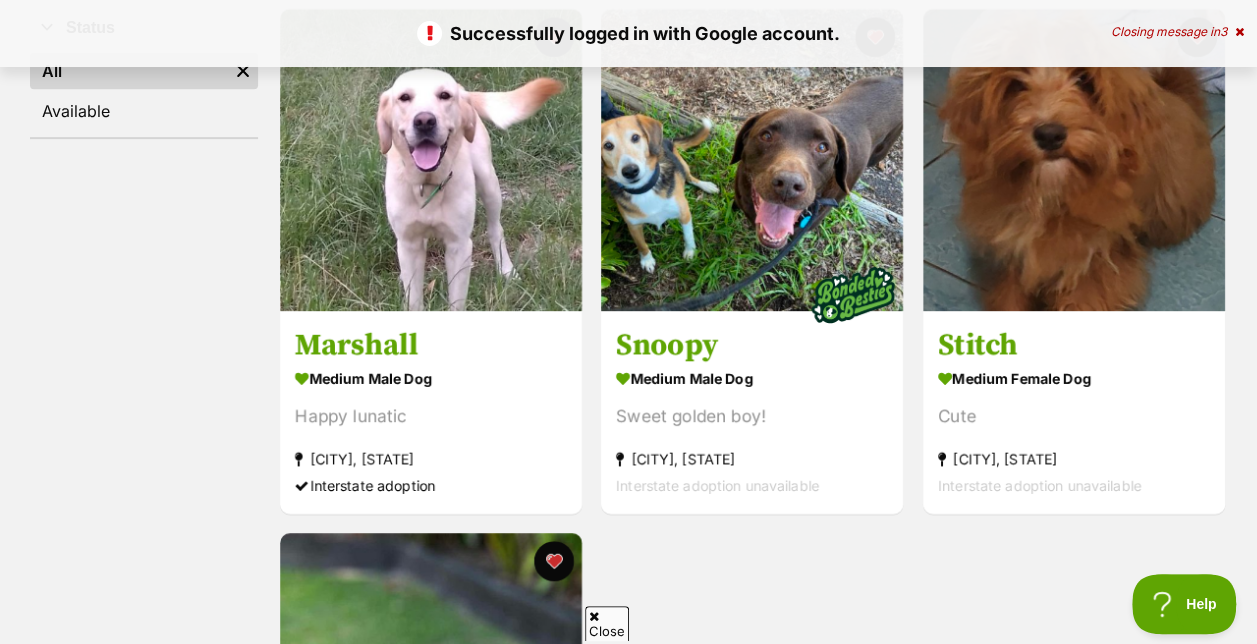 click on "Status
All
Remove filter
Available" at bounding box center (144, 523) 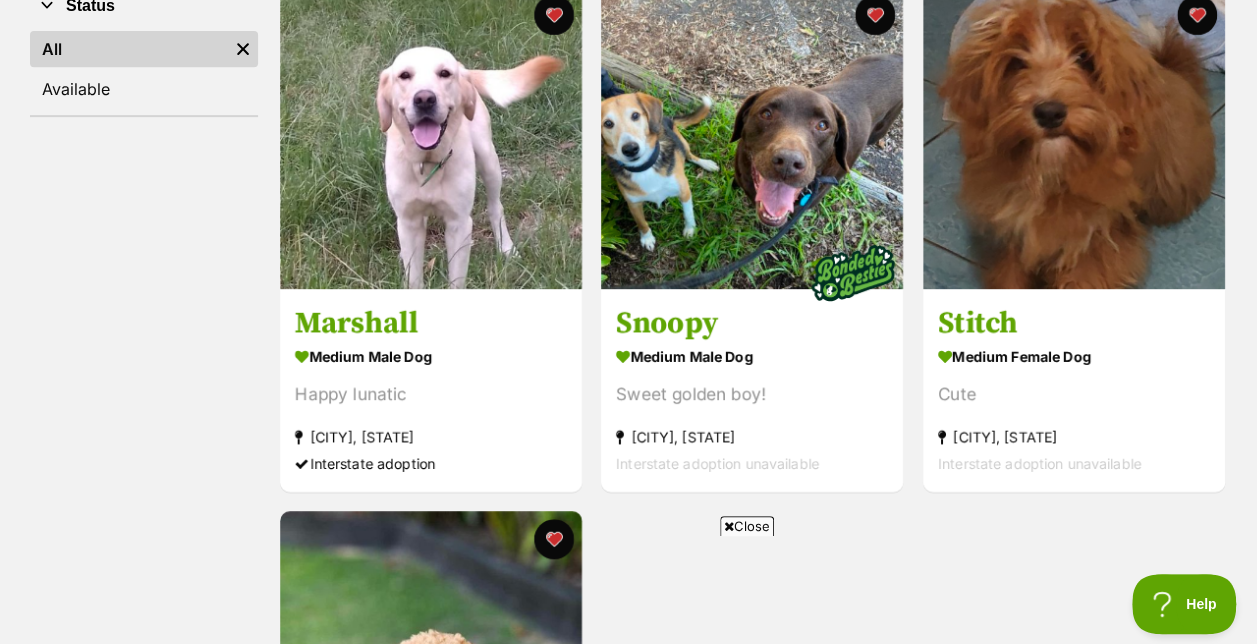 scroll, scrollTop: 320, scrollLeft: 0, axis: vertical 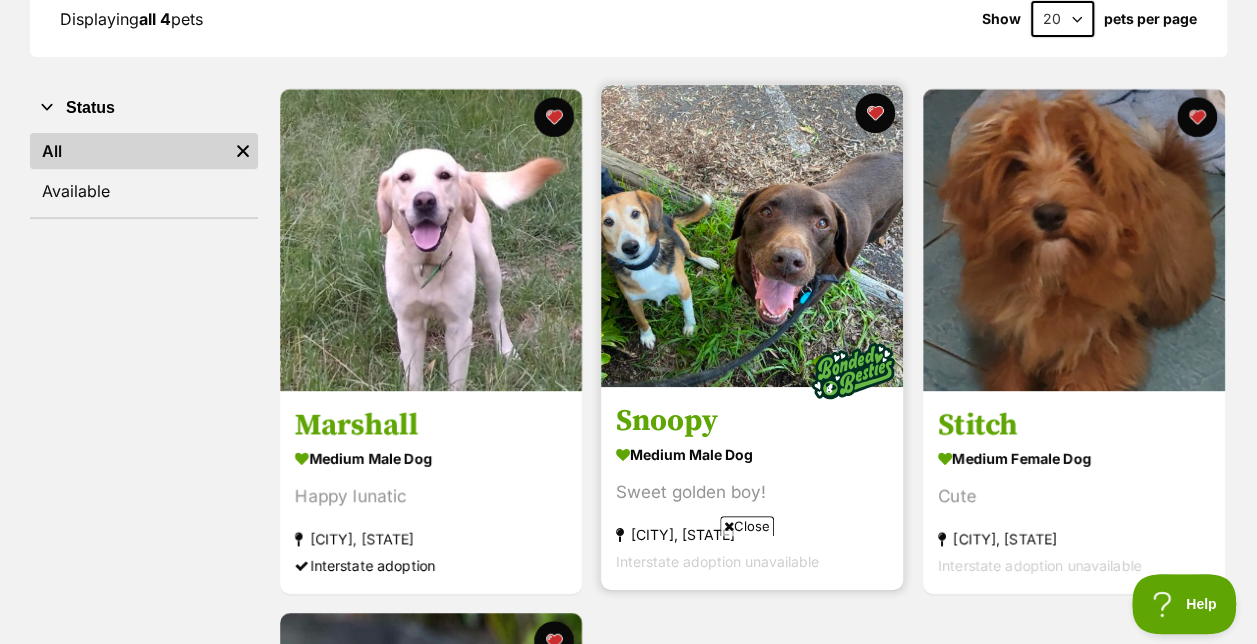 click at bounding box center (752, 236) 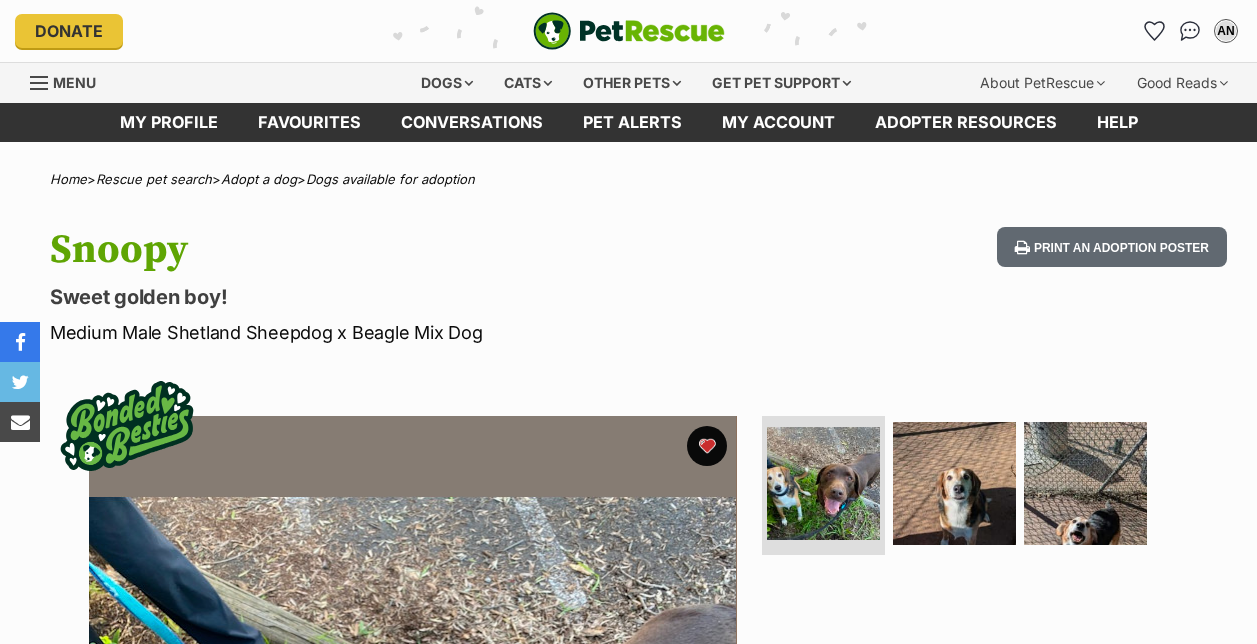 scroll, scrollTop: 0, scrollLeft: 0, axis: both 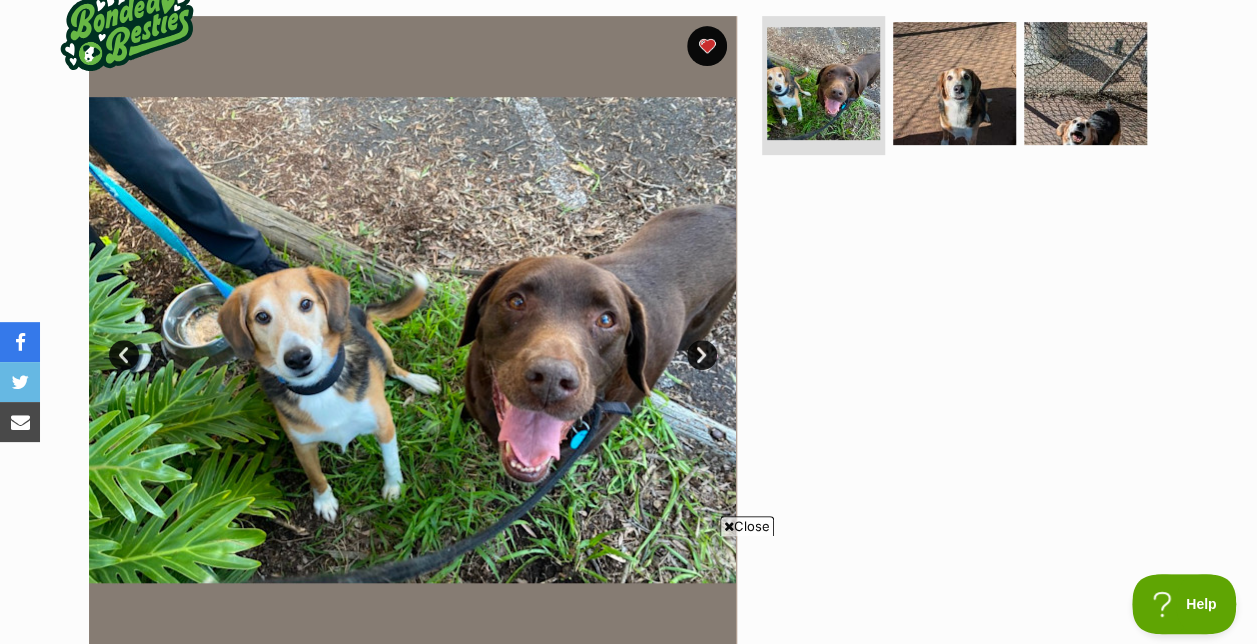click on "Next" at bounding box center [702, 355] 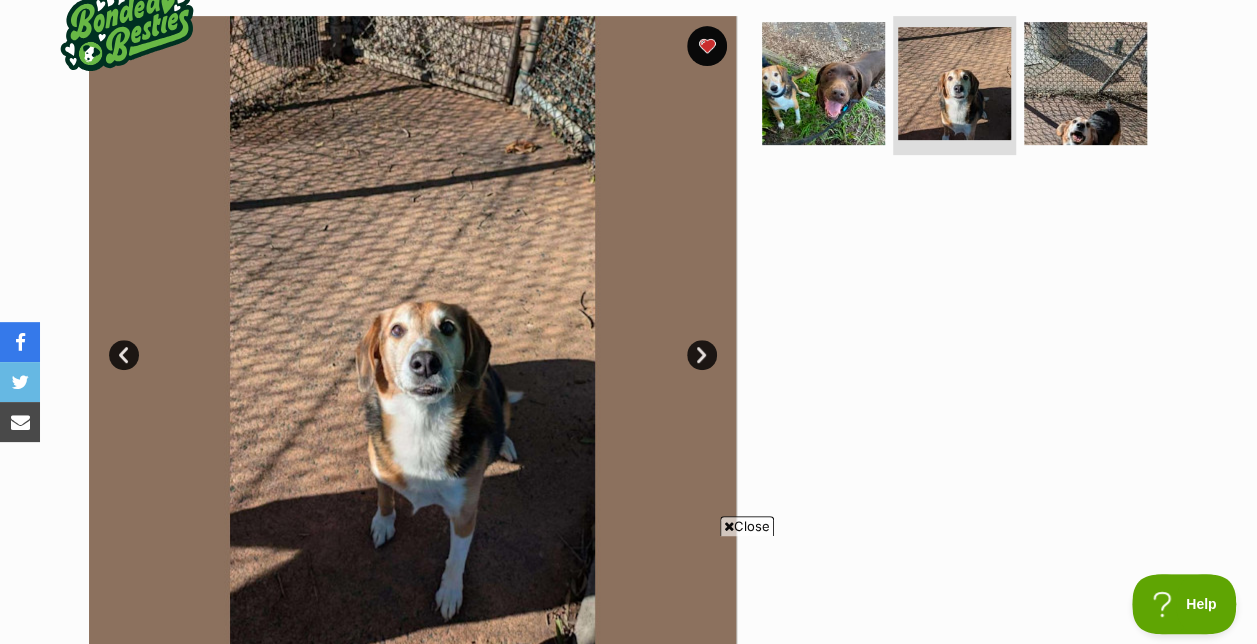 click on "Next" at bounding box center [702, 355] 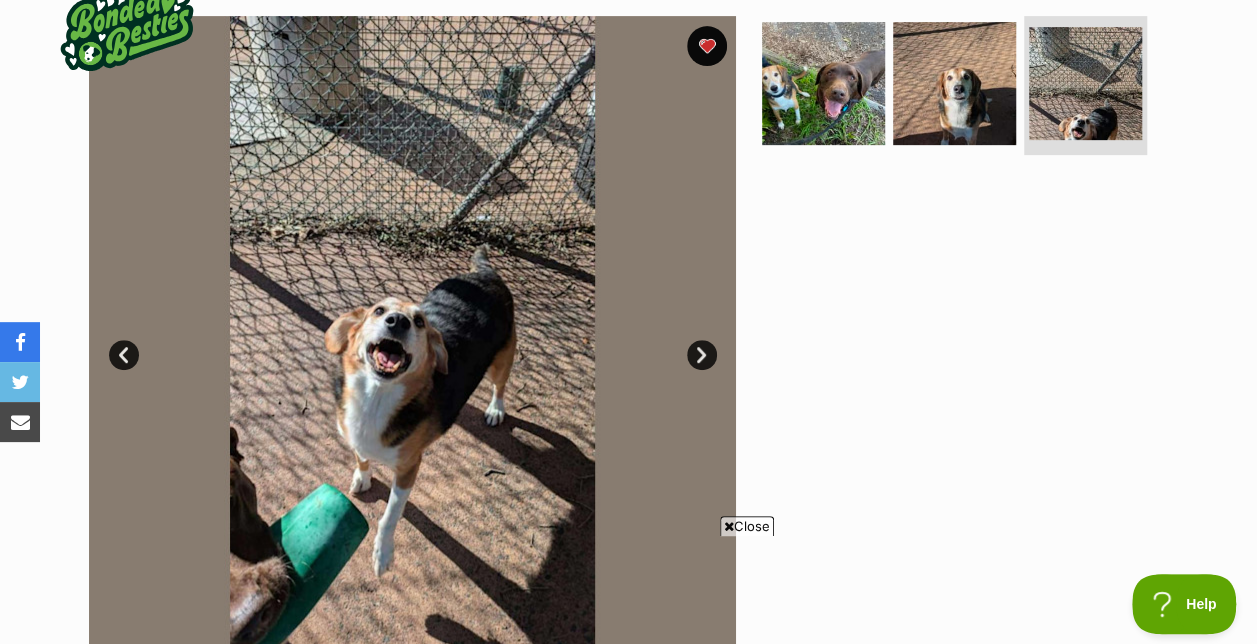 click on "Next" at bounding box center [702, 355] 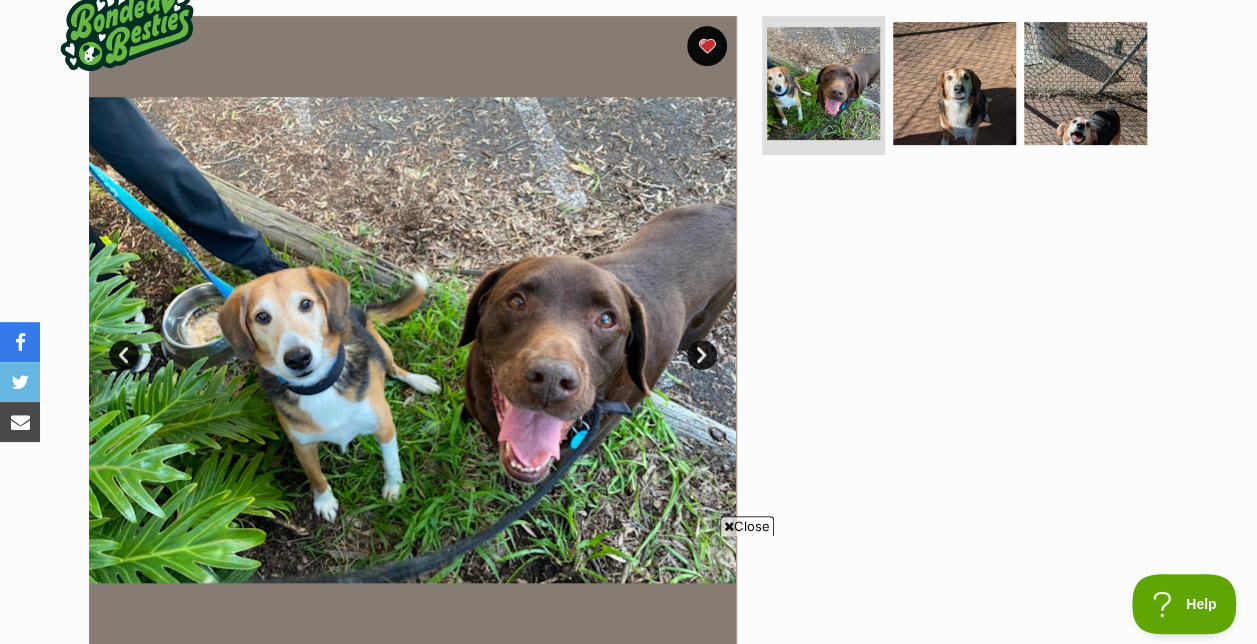scroll, scrollTop: 0, scrollLeft: 0, axis: both 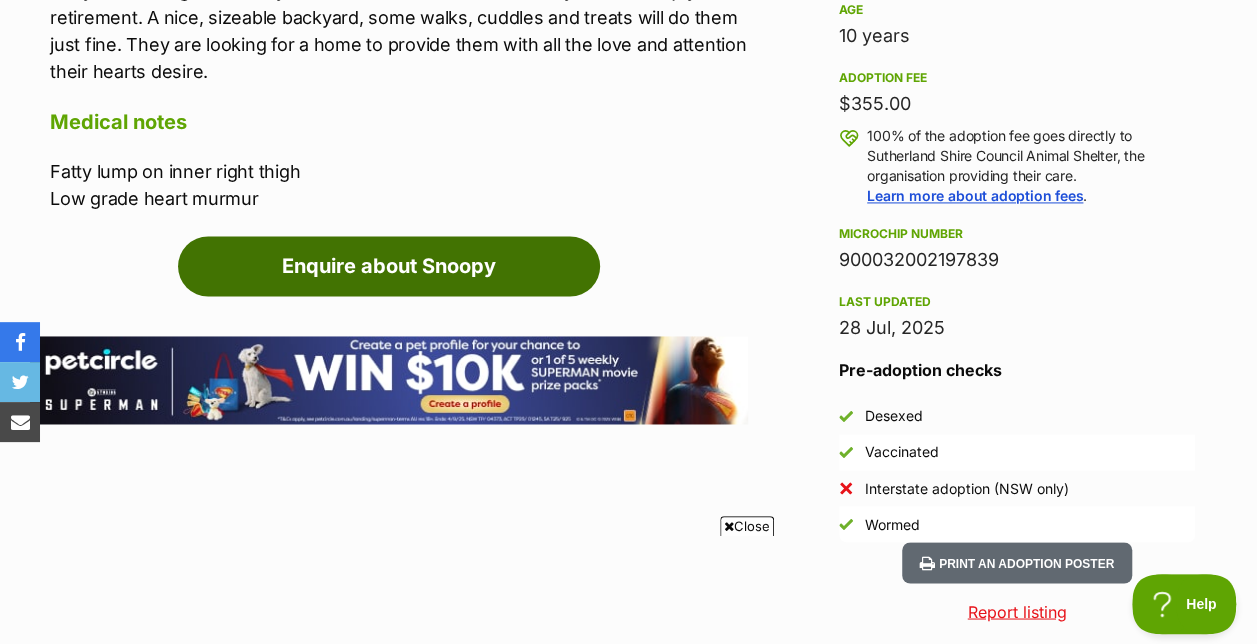 click on "Enquire about Snoopy" at bounding box center (389, 266) 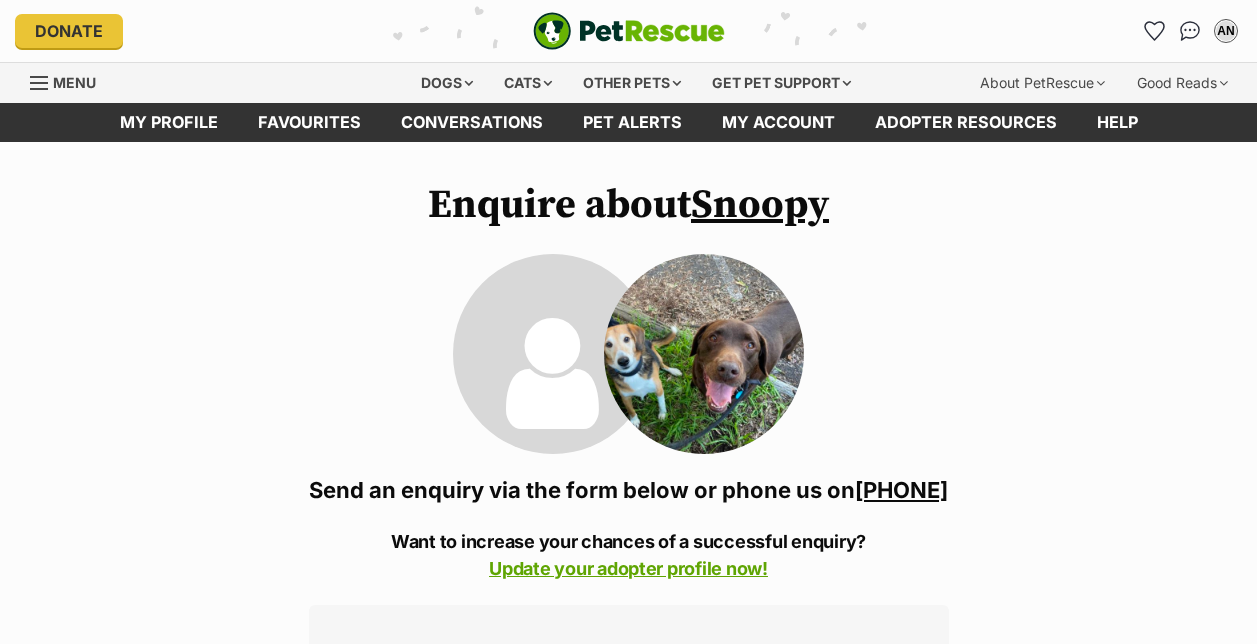 scroll, scrollTop: 0, scrollLeft: 0, axis: both 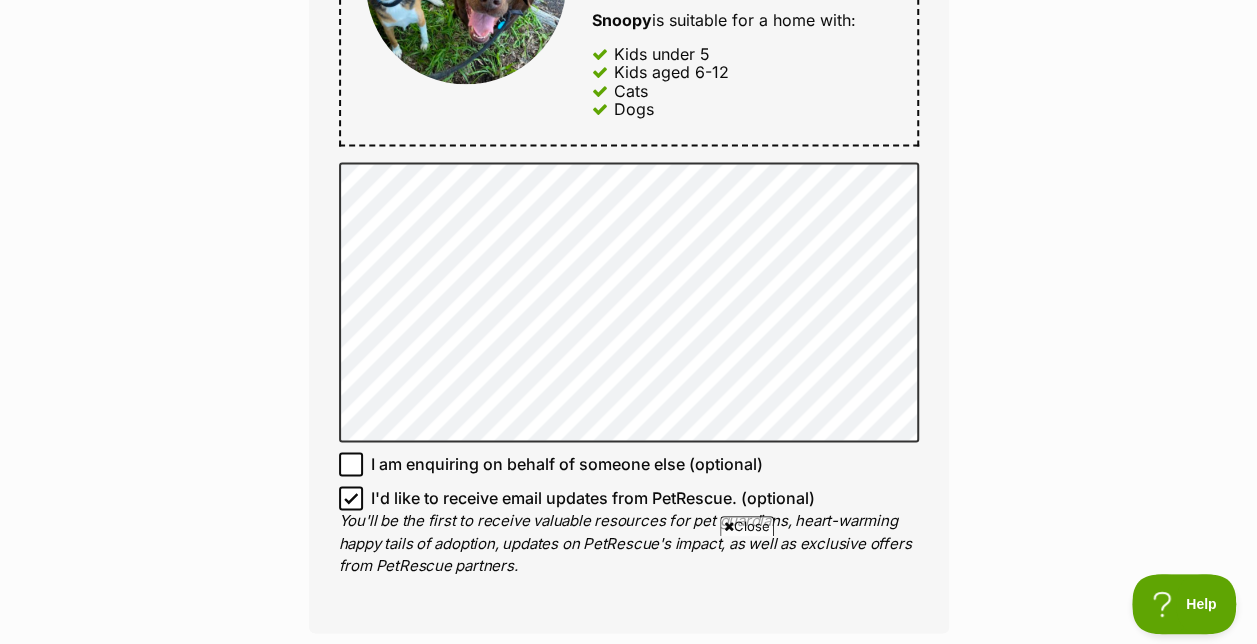 click on "Enquire about  Snoopy
02 9710 0401
Send an enquiry via the form below or phone us on
02 97*****
Want to increase your chances of a successful enquiry?
Update your adopter profile now!
Full name Andrew Nichol
Email
We require this to be able to send you communications regarding your pet enquiry.
andrewtl.nichol@gmail.com
Phone number United States +1 United Kingdom +44 Afghanistan (‫افغانستان‬‎) +93 Albania (Shqipëri) +355 Algeria (‫الجزائر‬‎) +213 American Samoa +1684 Andorra +376 Angola +244 Anguilla +1264 Antigua and Barbuda +1268 Argentina +54 Armenia (Հայաստան) +374 Aruba +297 Australia +61 Austria (Österreich) +43 Azerbaijan (Azərbaycan) +994 Bahamas +1242 Bahrain (‫البحرين‬‎) +973 Bangladesh (বাংলাদেশ) +880 Barbados +1246 Belarus (Беларусь) +375 Belgium (België) +32 Belize +501 Benin (Bénin) +229 Bermuda +1441 Bhutan (འབྲུག) +975 Bolivia +591 +387 Botswana +267" at bounding box center (628, 54) 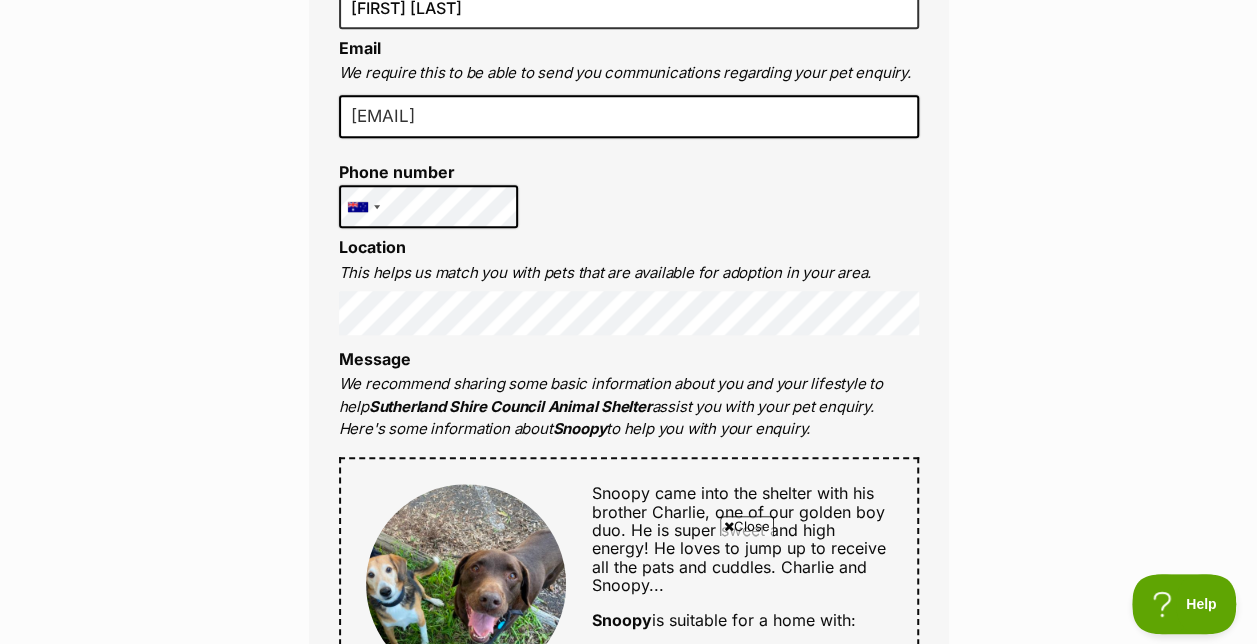 scroll, scrollTop: 640, scrollLeft: 0, axis: vertical 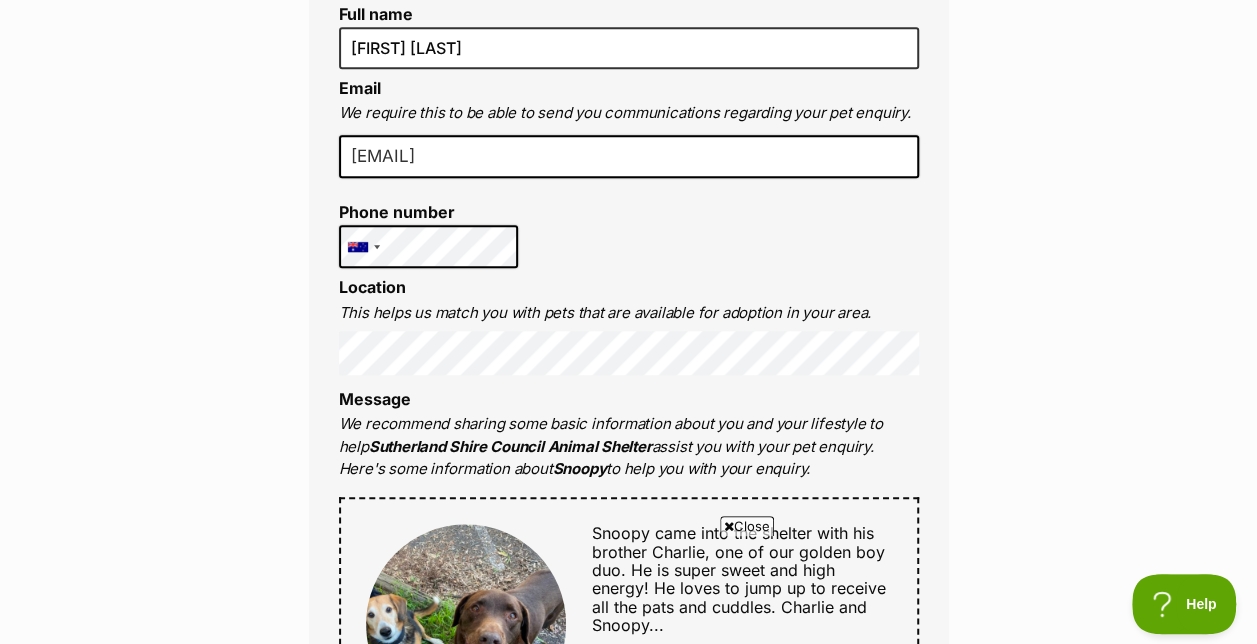 click on "Enquire about  Snoopy
02 9710 0401
Send an enquiry via the form below or phone us on
02 97*****
Want to increase your chances of a successful enquiry?
Update your adopter profile now!
Full name Andrew Nichol
Email
We require this to be able to send you communications regarding your pet enquiry.
andrewtl.nichol@gmail.com
Phone number United States +1 United Kingdom +44 Afghanistan (‫افغانستان‬‎) +93 Albania (Shqipëri) +355 Algeria (‫الجزائر‬‎) +213 American Samoa +1684 Andorra +376 Angola +244 Anguilla +1264 Antigua and Barbuda +1268 Argentina +54 Armenia (Հայաստան) +374 Aruba +297 Australia +61 Austria (Österreich) +43 Azerbaijan (Azərbaycan) +994 Bahamas +1242 Bahrain (‫البحرين‬‎) +973 Bangladesh (বাংলাদেশ) +880 Barbados +1246 Belarus (Беларусь) +375 Belgium (België) +32 Belize +501 Benin (Bénin) +229 Bermuda +1441 Bhutan (འབྲུག) +975 Bolivia +591 +387 Botswana +267" at bounding box center (628, 694) 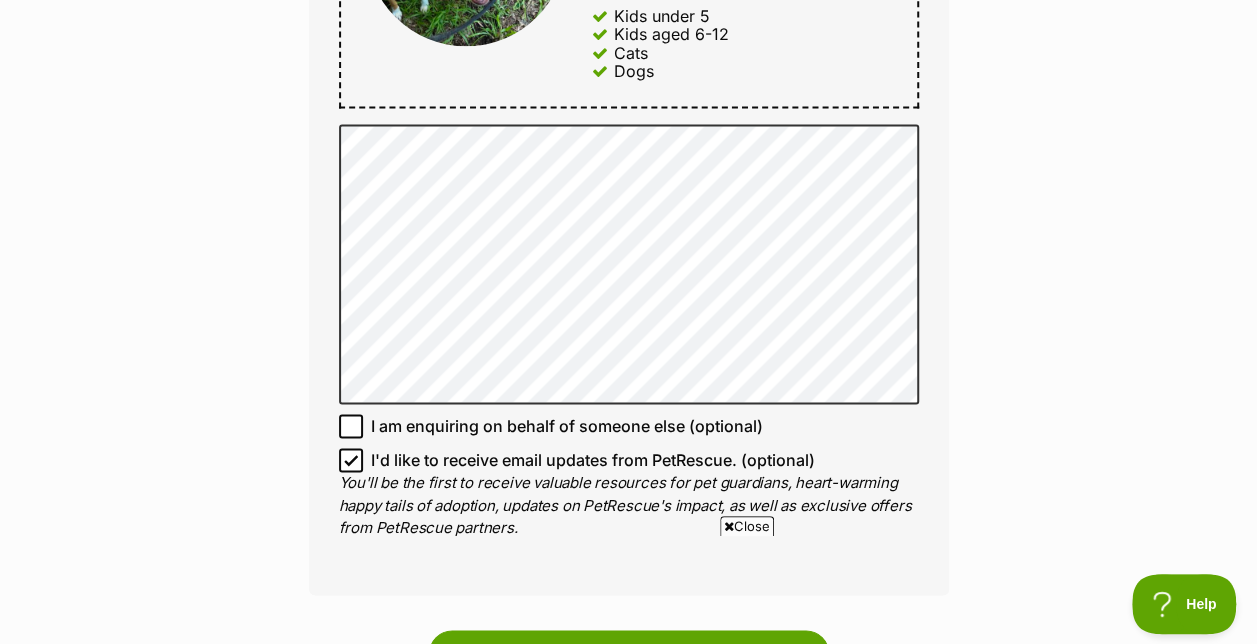 scroll, scrollTop: 1360, scrollLeft: 0, axis: vertical 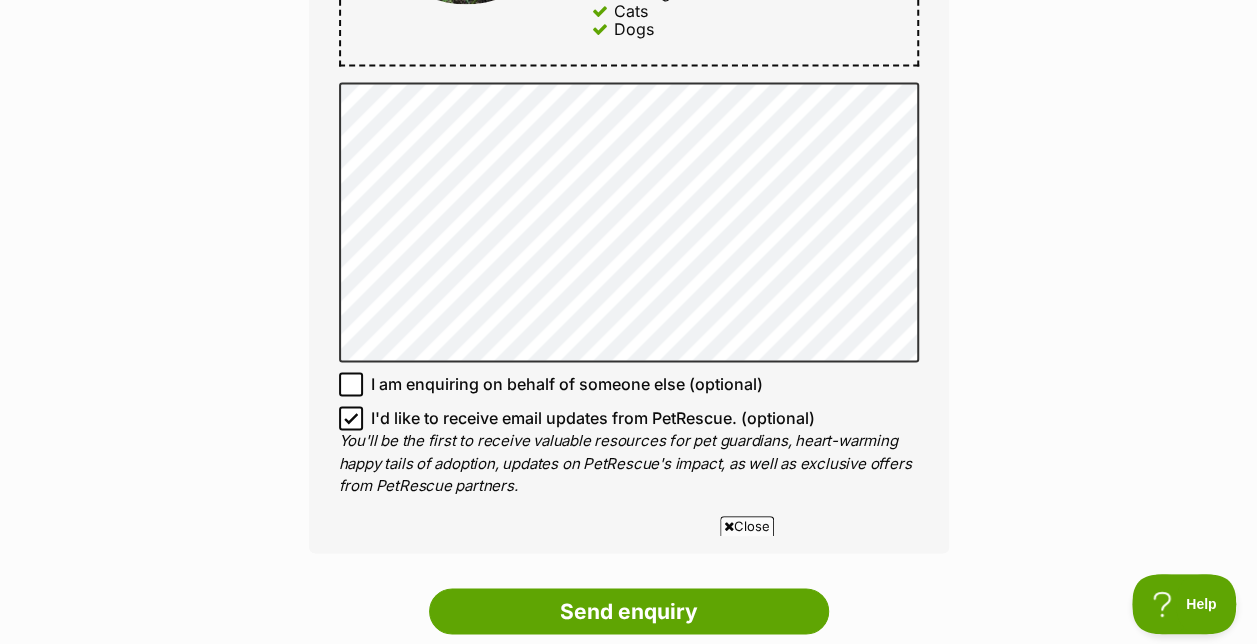 click on "Enquire about  Snoopy
02 9710 0401
Send an enquiry via the form below or phone us on
02 97*****
Want to increase your chances of a successful enquiry?
Update your adopter profile now!
Full name Andrew Nichol
Email
We require this to be able to send you communications regarding your pet enquiry.
andrewtl.nichol@gmail.com
Phone number United States +1 United Kingdom +44 Afghanistan (‫افغانستان‬‎) +93 Albania (Shqipëri) +355 Algeria (‫الجزائر‬‎) +213 American Samoa +1684 Andorra +376 Angola +244 Anguilla +1264 Antigua and Barbuda +1268 Argentina +54 Armenia (Հայաստան) +374 Aruba +297 Australia +61 Austria (Österreich) +43 Azerbaijan (Azərbaycan) +994 Bahamas +1242 Bahrain (‫البحرين‬‎) +973 Bangladesh (বাংলাদেশ) +880 Barbados +1246 Belarus (Беларусь) +375 Belgium (België) +32 Belize +501 Benin (Bénin) +229 Bermuda +1441 Bhutan (འབྲུག) +975 Bolivia +591 +387 Botswana +267" at bounding box center (628, -26) 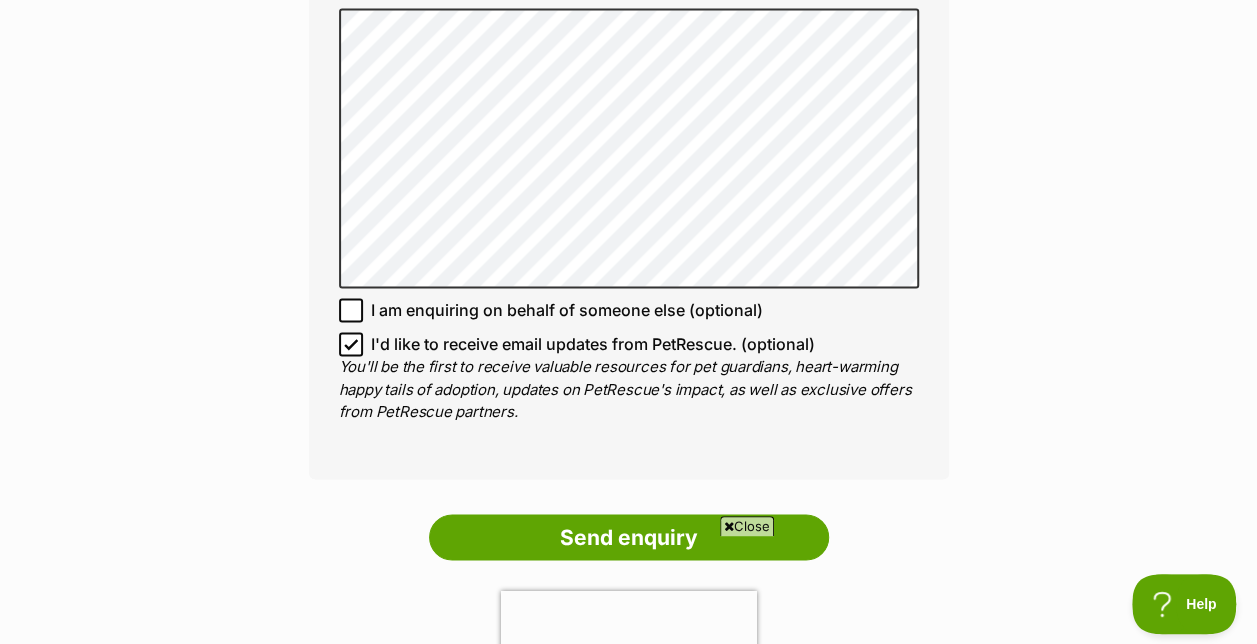 scroll, scrollTop: 1440, scrollLeft: 0, axis: vertical 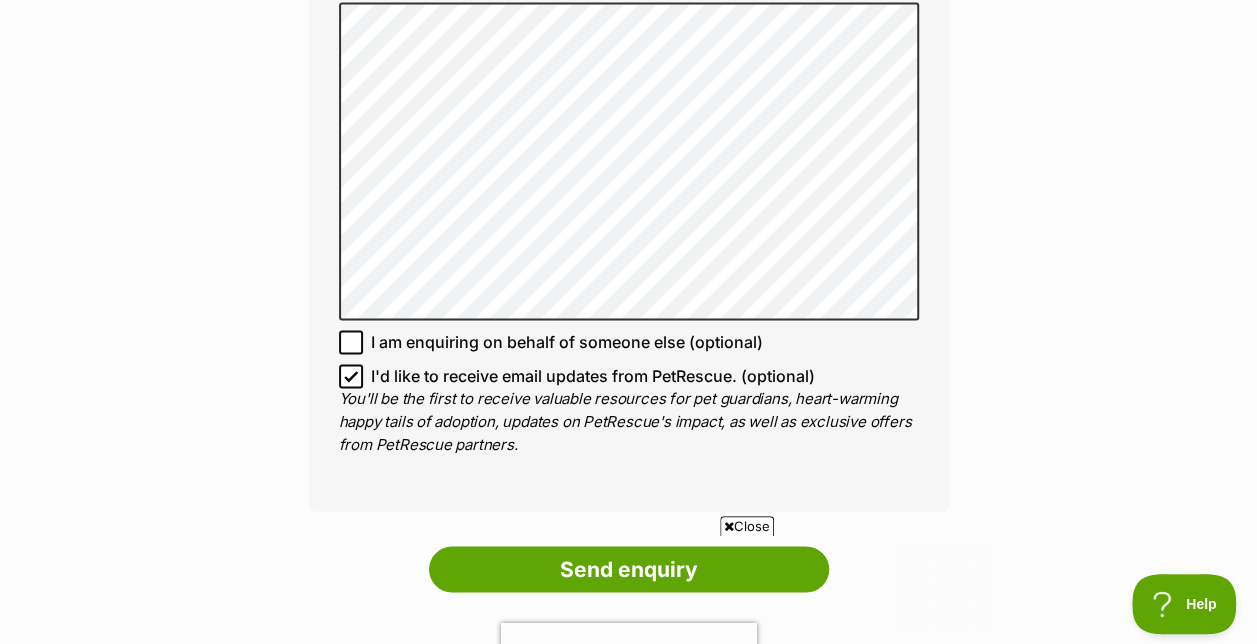 click on "Enquire about  Snoopy
02 9710 0401
Send an enquiry via the form below or phone us on
02 97*****
Want to increase your chances of a successful enquiry?
Update your adopter profile now!
Full name Andrew Nichol
Email
We require this to be able to send you communications regarding your pet enquiry.
andrewtl.nichol@gmail.com
Phone number United States +1 United Kingdom +44 Afghanistan (‫افغانستان‬‎) +93 Albania (Shqipëri) +355 Algeria (‫الجزائر‬‎) +213 American Samoa +1684 Andorra +376 Angola +244 Anguilla +1264 Antigua and Barbuda +1268 Argentina +54 Armenia (Հայաստան) +374 Aruba +297 Australia +61 Austria (Österreich) +43 Azerbaijan (Azərbaycan) +994 Bahamas +1242 Bahrain (‫البحرين‬‎) +973 Bangladesh (বাংলাদেশ) +880 Barbados +1246 Belarus (Беларусь) +375 Belgium (België) +32 Belize +501 Benin (Bénin) +229 Bermuda +1441 Bhutan (འབྲུག) +975 Bolivia +591 +387 Botswana +267" at bounding box center [628, -87] 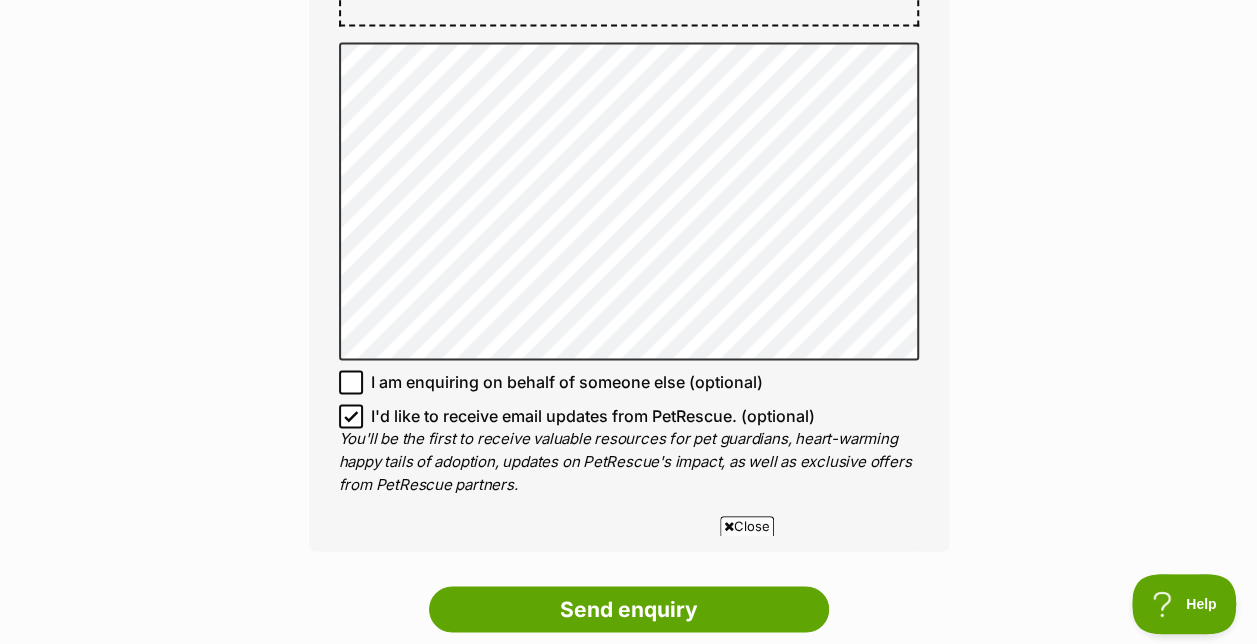 scroll, scrollTop: 0, scrollLeft: 0, axis: both 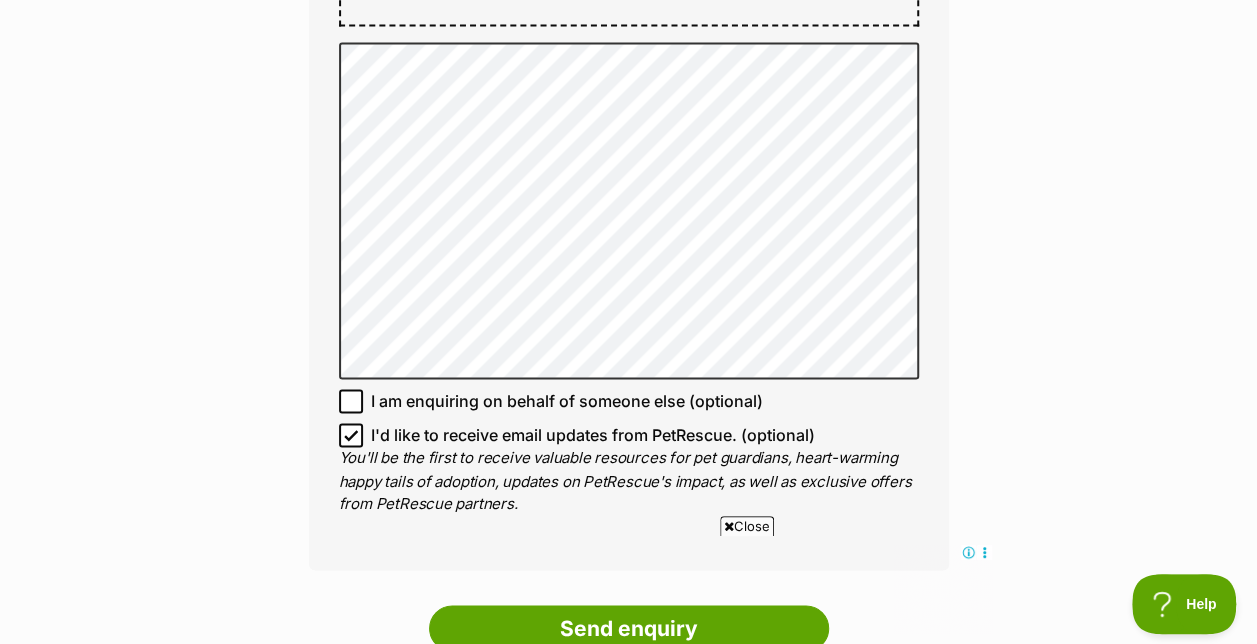 click on "Enquire about  Snoopy
02 9710 0401
Send an enquiry via the form below or phone us on
02 97*****
Want to increase your chances of a successful enquiry?
Update your adopter profile now!
Full name Andrew Nichol
Email
We require this to be able to send you communications regarding your pet enquiry.
andrewtl.nichol@gmail.com
Phone number United States +1 United Kingdom +44 Afghanistan (‫افغانستان‬‎) +93 Albania (Shqipëri) +355 Algeria (‫الجزائر‬‎) +213 American Samoa +1684 Andorra +376 Angola +244 Anguilla +1264 Antigua and Barbuda +1268 Argentina +54 Armenia (Հայաստան) +374 Aruba +297 Australia +61 Austria (Österreich) +43 Azerbaijan (Azərbaycan) +994 Bahamas +1242 Bahrain (‫البحرين‬‎) +973 Bangladesh (বাংলাদেশ) +880 Barbados +1246 Belarus (Беларусь) +375 Belgium (België) +32 Belize +501 Benin (Bénin) +229 Bermuda +1441 Bhutan (འབྲུག) +975 Bolivia +591 +387 Botswana +267" at bounding box center [628, -38] 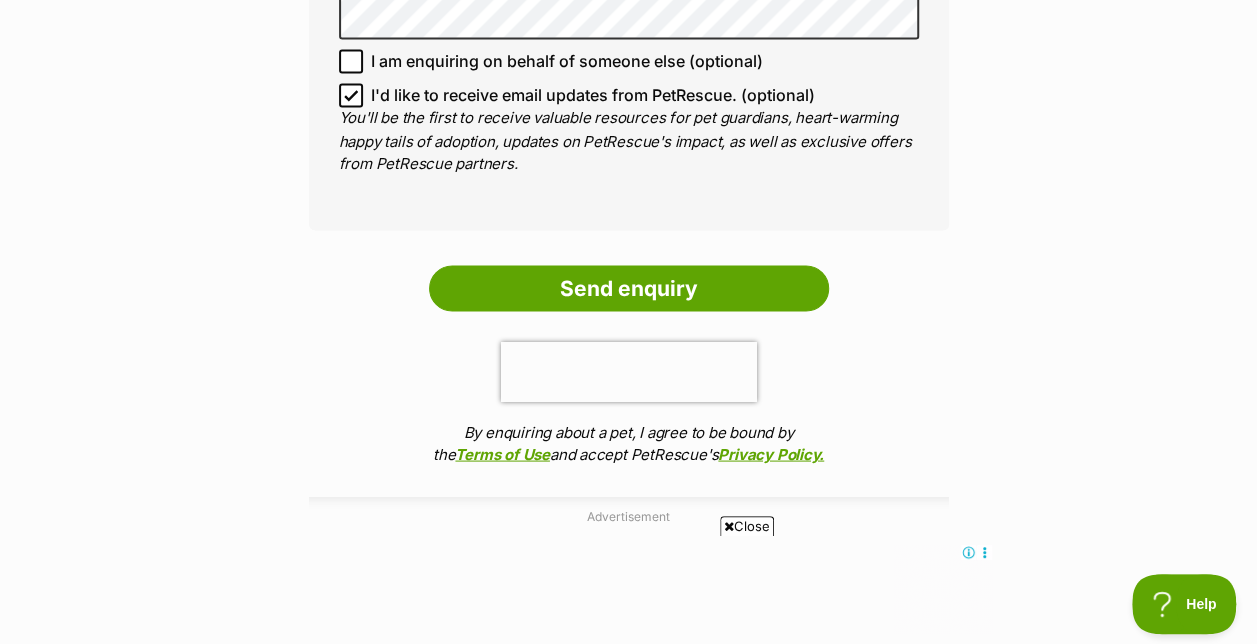 scroll, scrollTop: 1800, scrollLeft: 0, axis: vertical 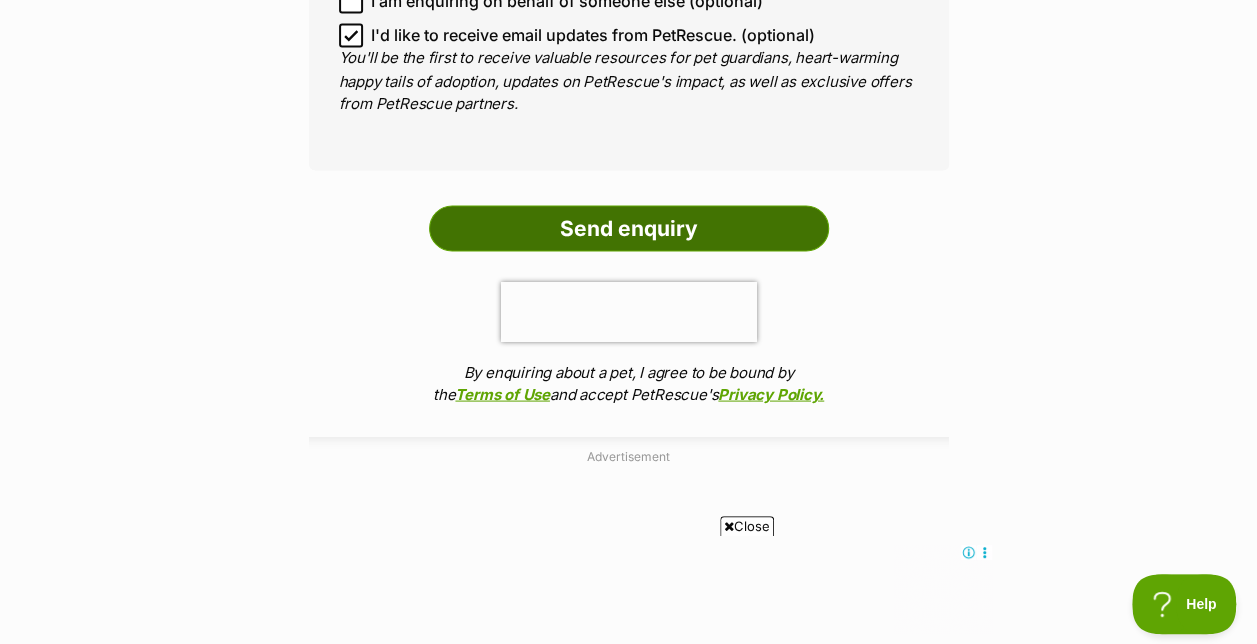 click on "Send enquiry" at bounding box center (629, 228) 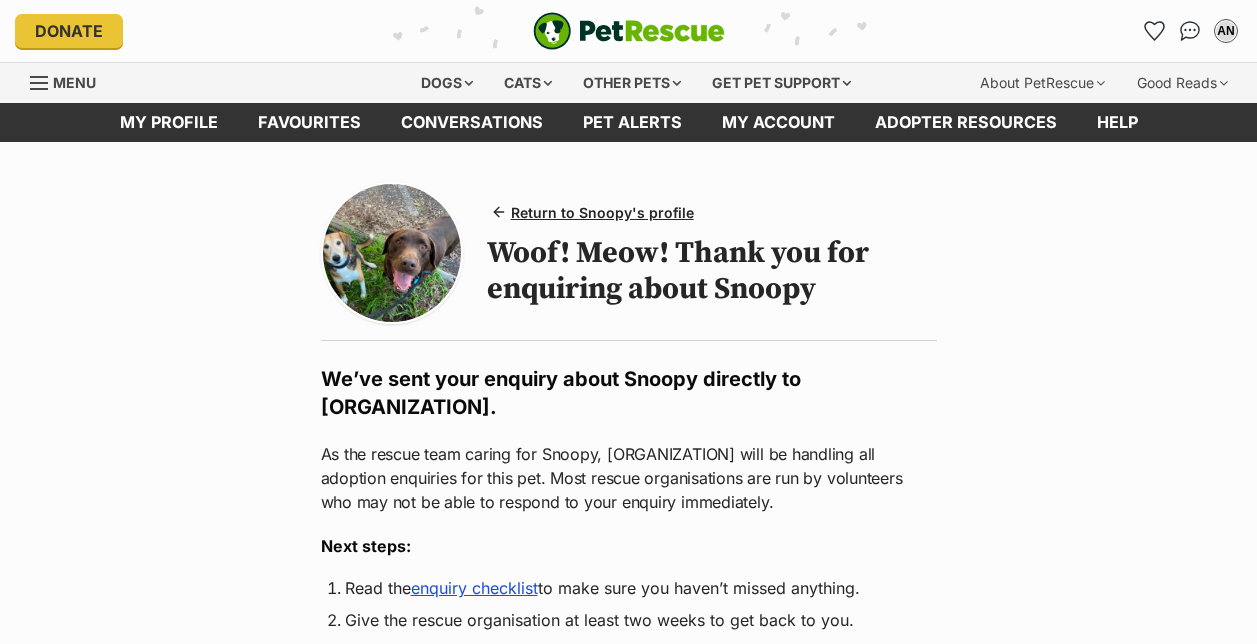 scroll, scrollTop: 0, scrollLeft: 0, axis: both 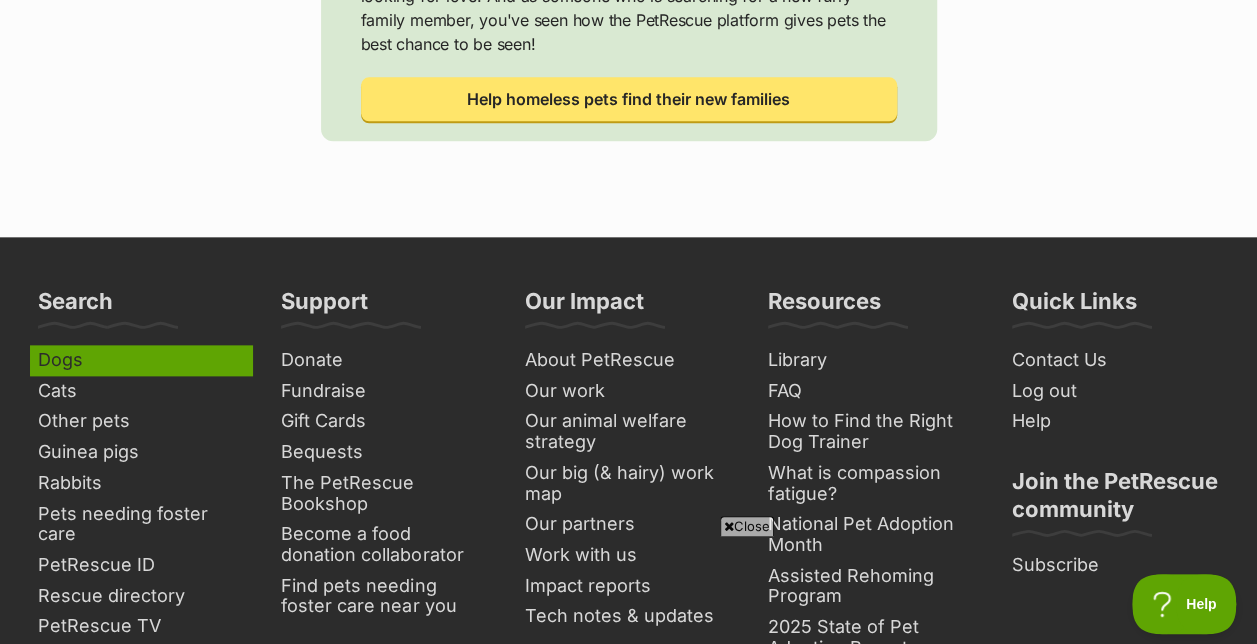 click on "Dogs" at bounding box center [141, 360] 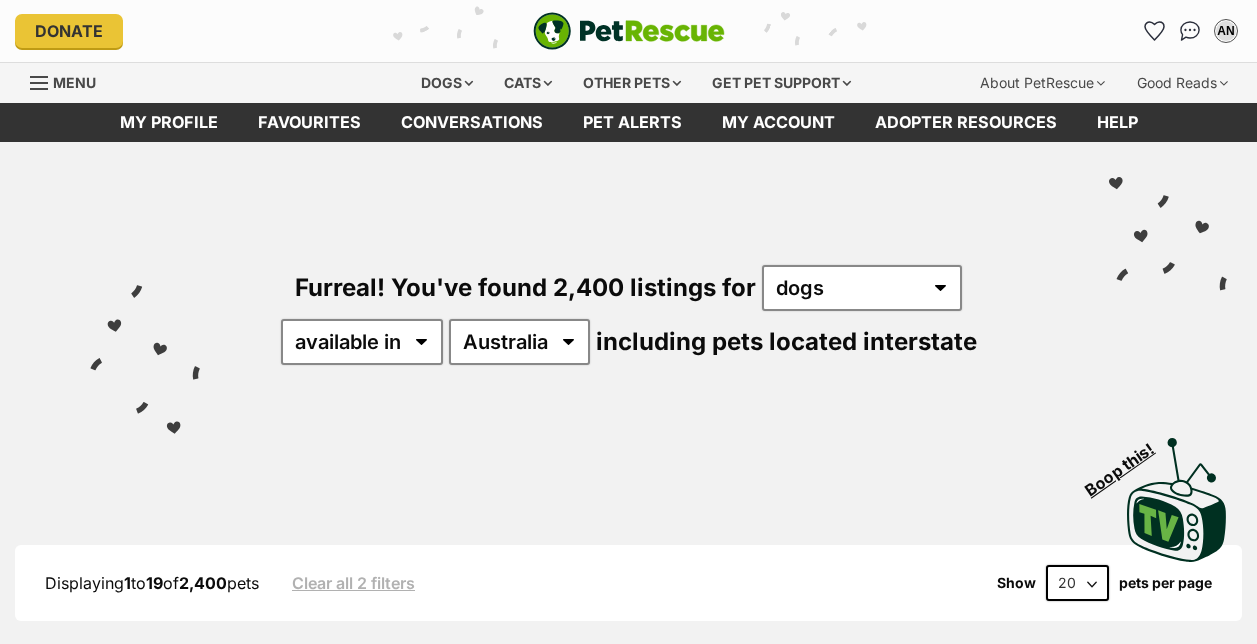 scroll, scrollTop: 0, scrollLeft: 0, axis: both 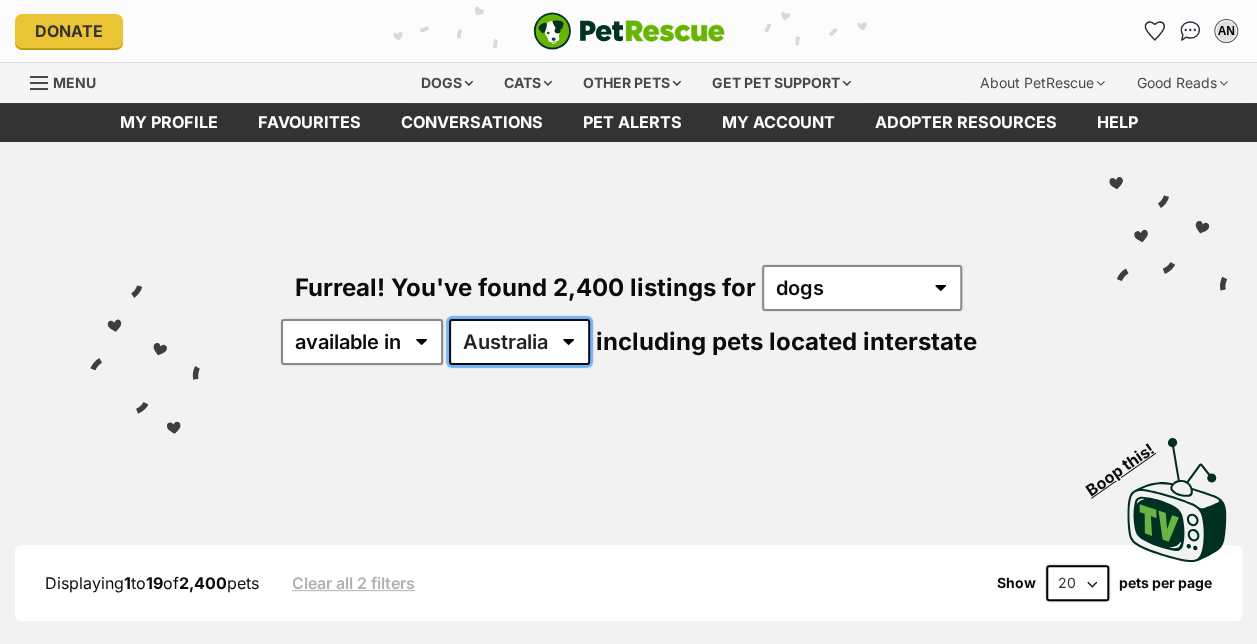 click on "Australia
ACT
NSW
NT
QLD
SA
TAS
VIC
WA" at bounding box center [519, 342] 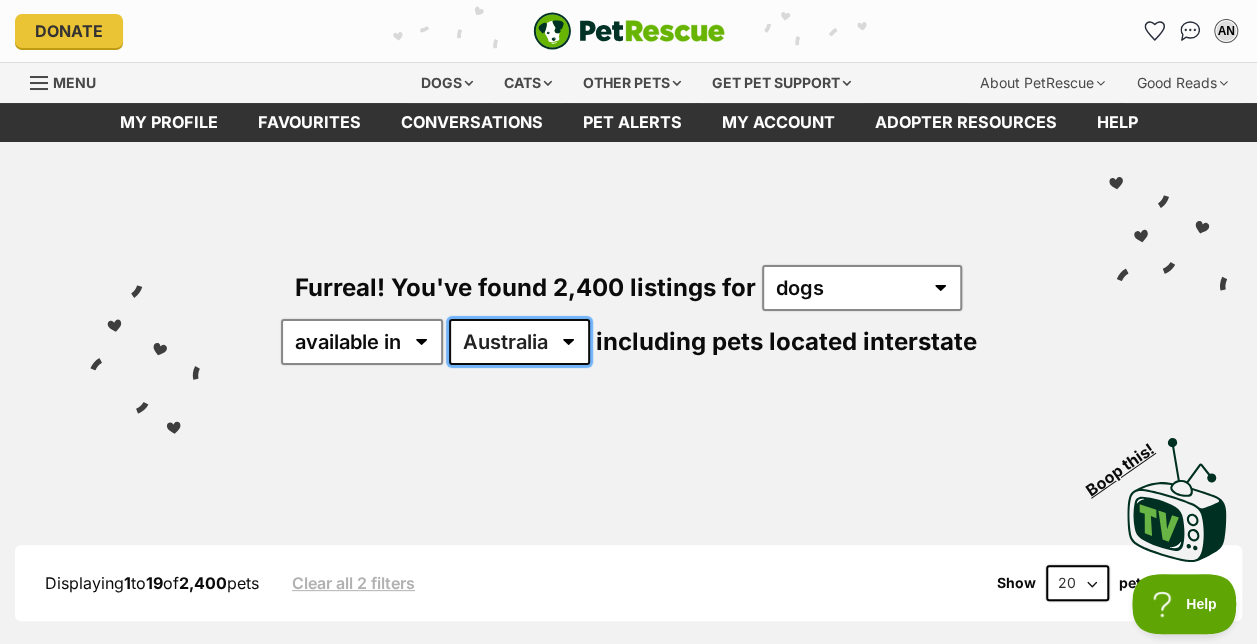 scroll, scrollTop: 0, scrollLeft: 0, axis: both 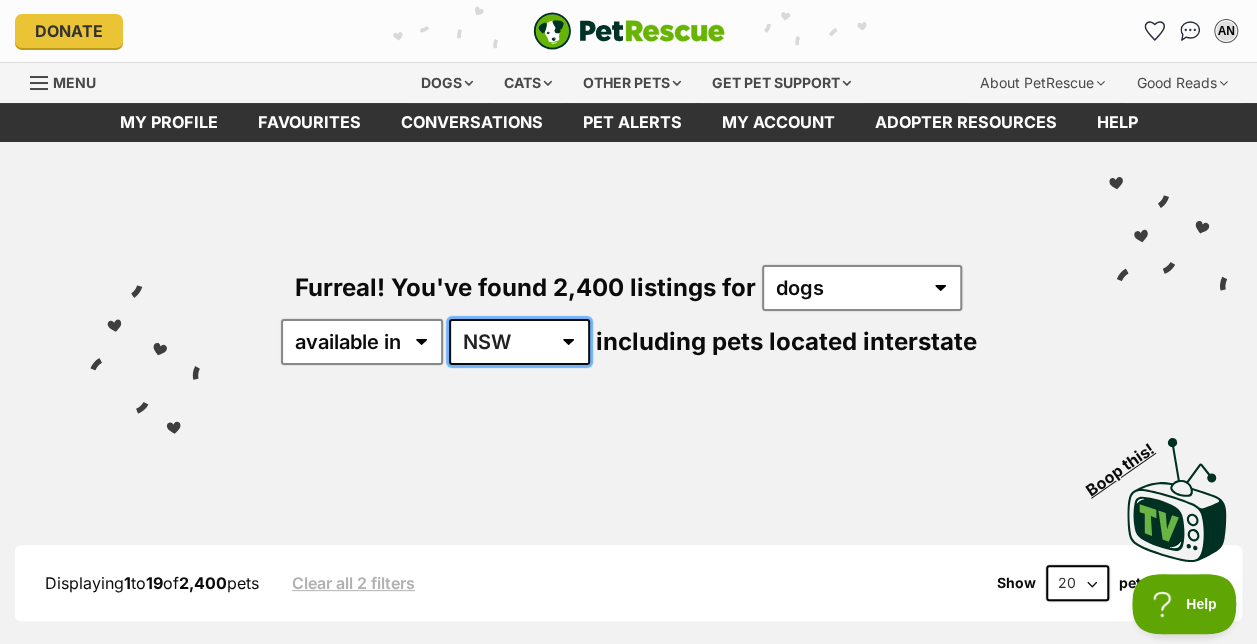 click on "Australia
ACT
NSW
NT
QLD
SA
TAS
VIC
WA" at bounding box center (519, 342) 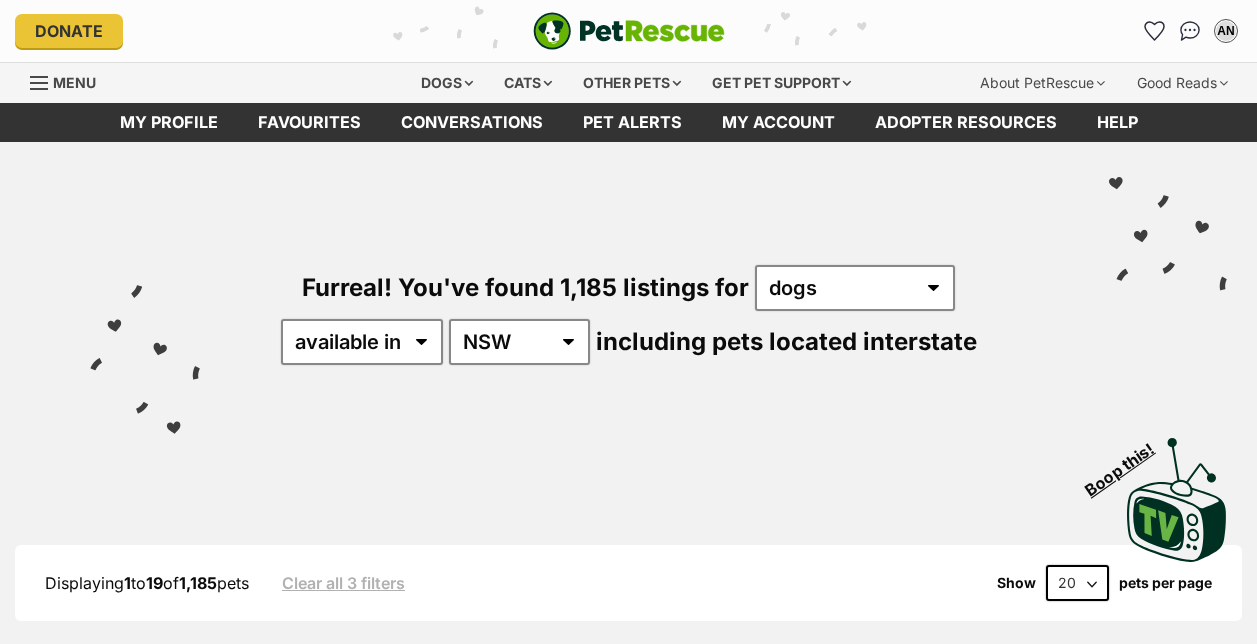 scroll, scrollTop: 0, scrollLeft: 0, axis: both 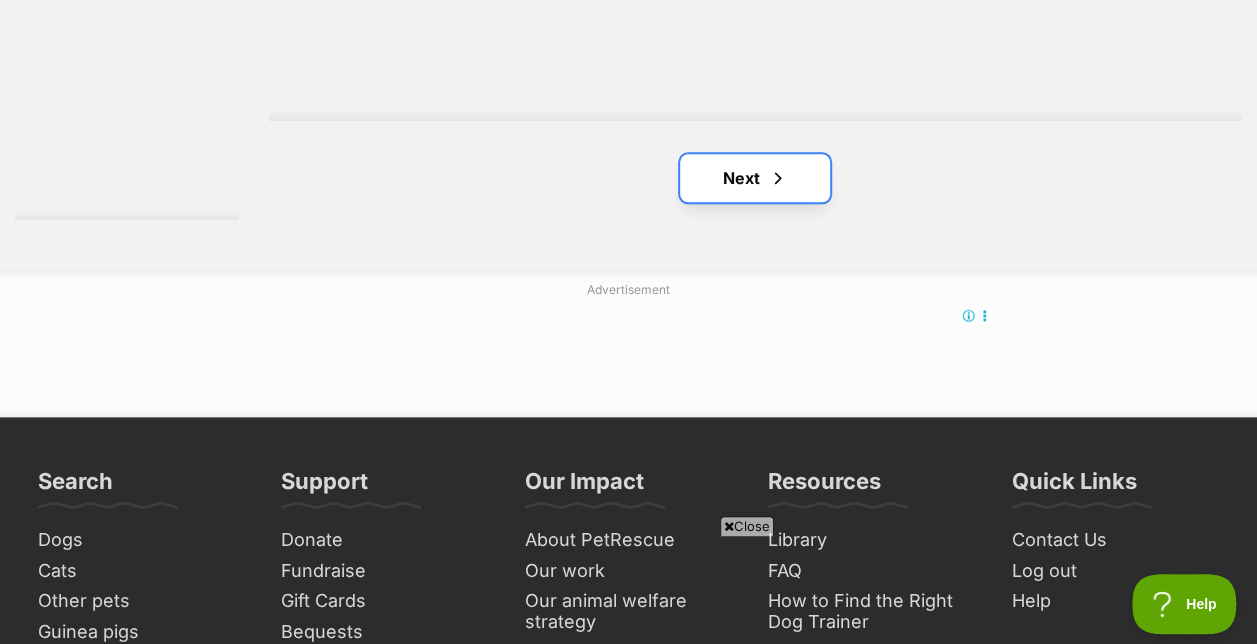 click on "Next" at bounding box center (755, 178) 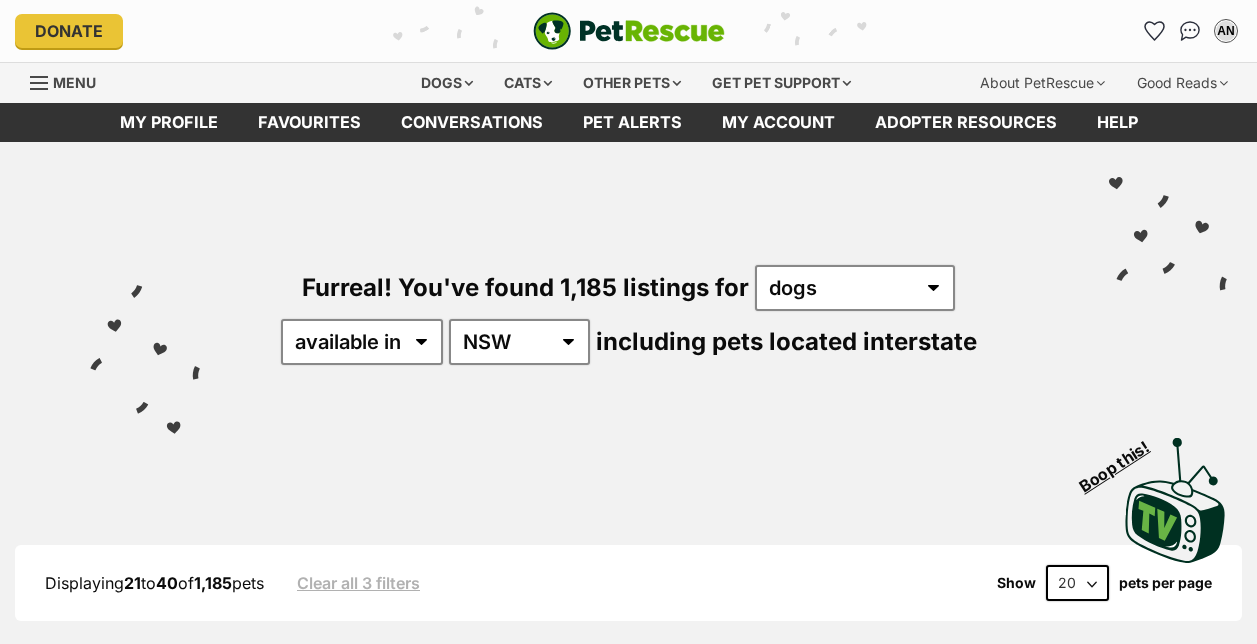 scroll, scrollTop: 0, scrollLeft: 0, axis: both 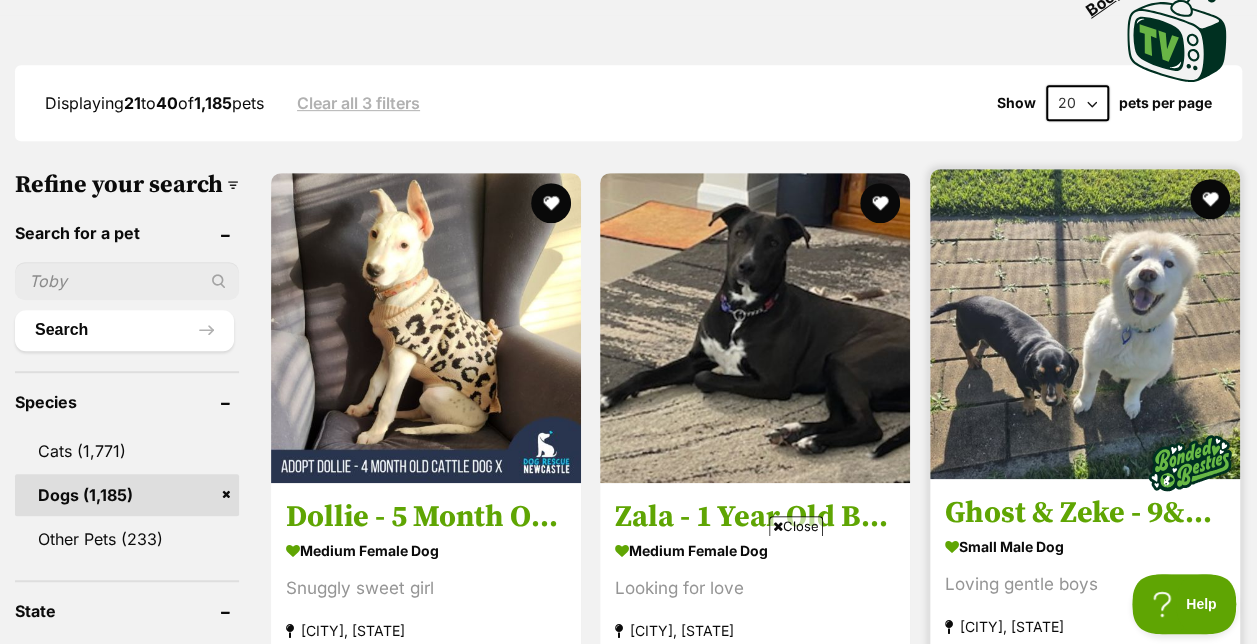 click at bounding box center (1085, 324) 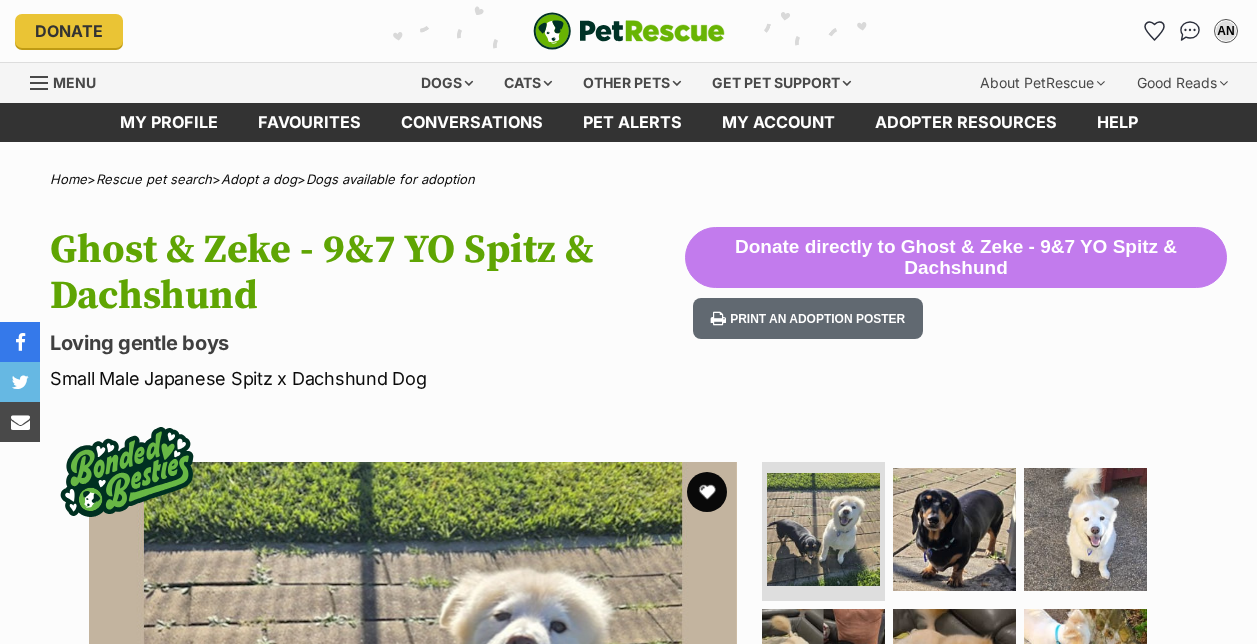 scroll, scrollTop: 0, scrollLeft: 0, axis: both 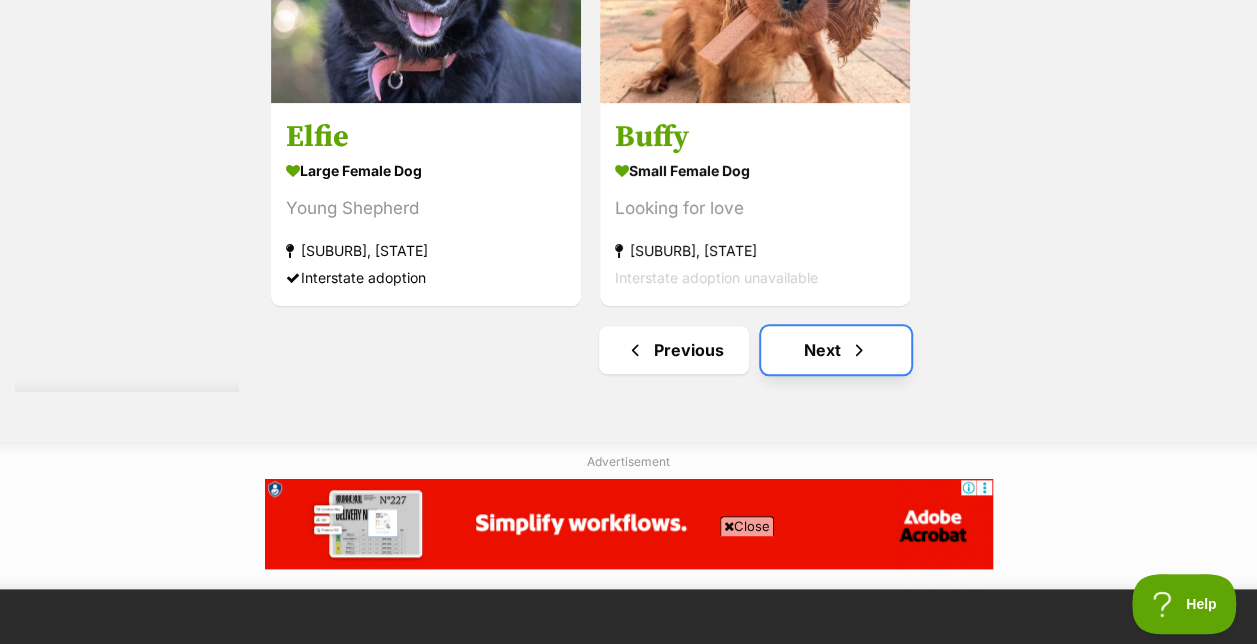 click on "Next" at bounding box center (836, 350) 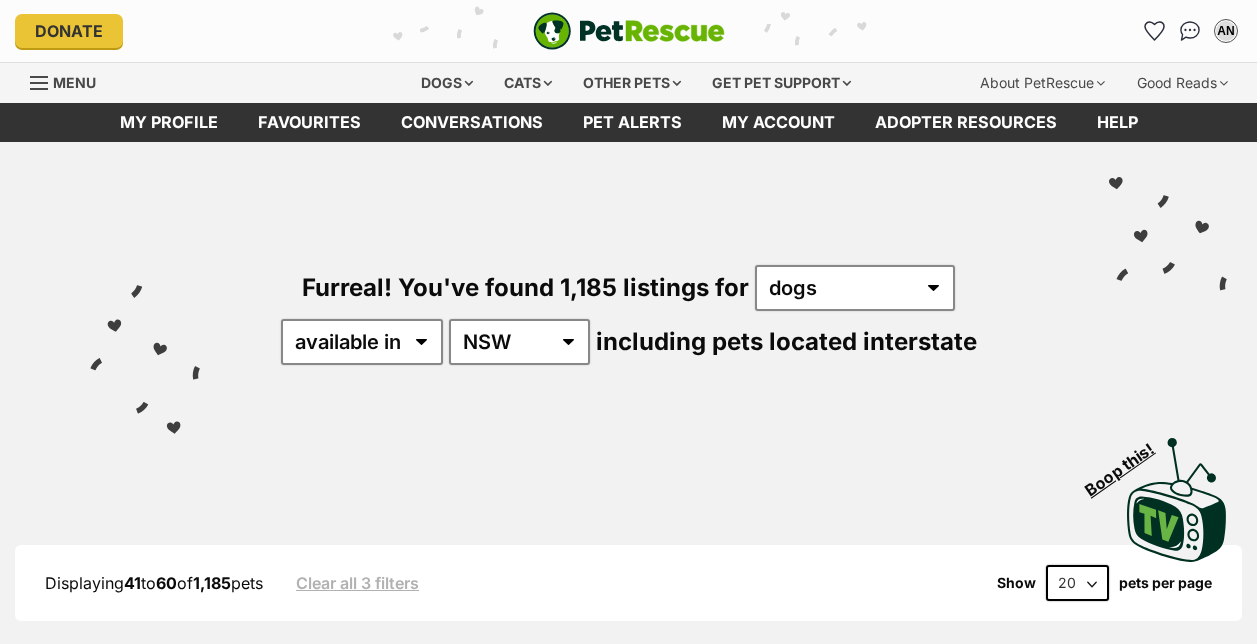 scroll, scrollTop: 0, scrollLeft: 0, axis: both 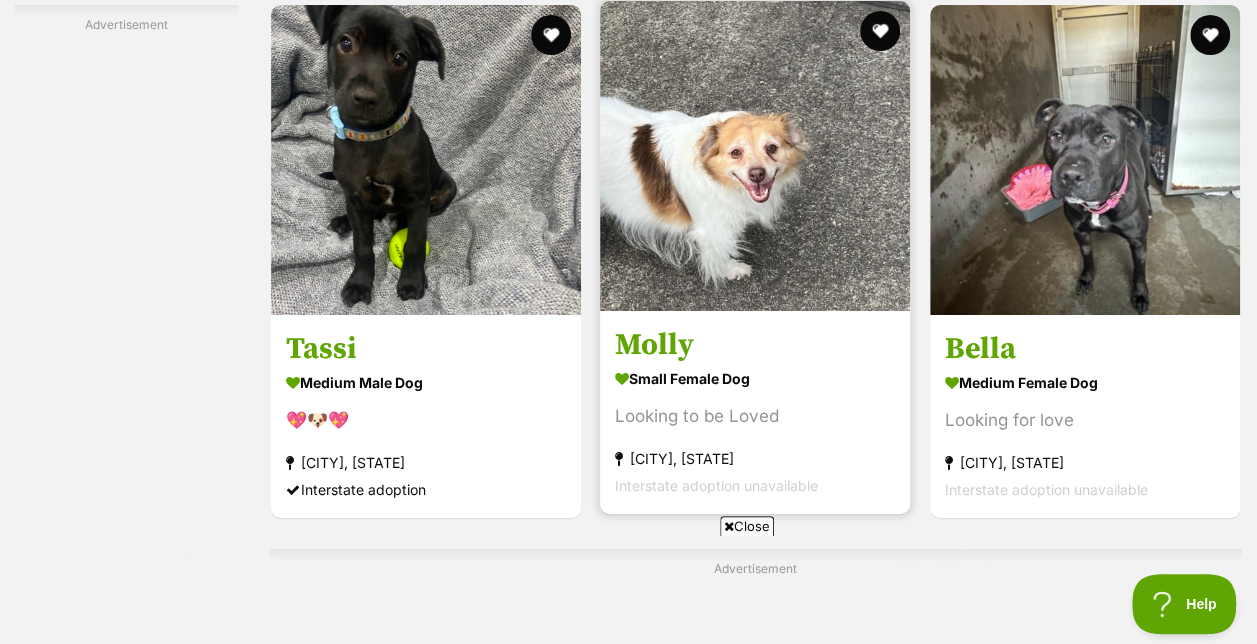 click at bounding box center [755, 156] 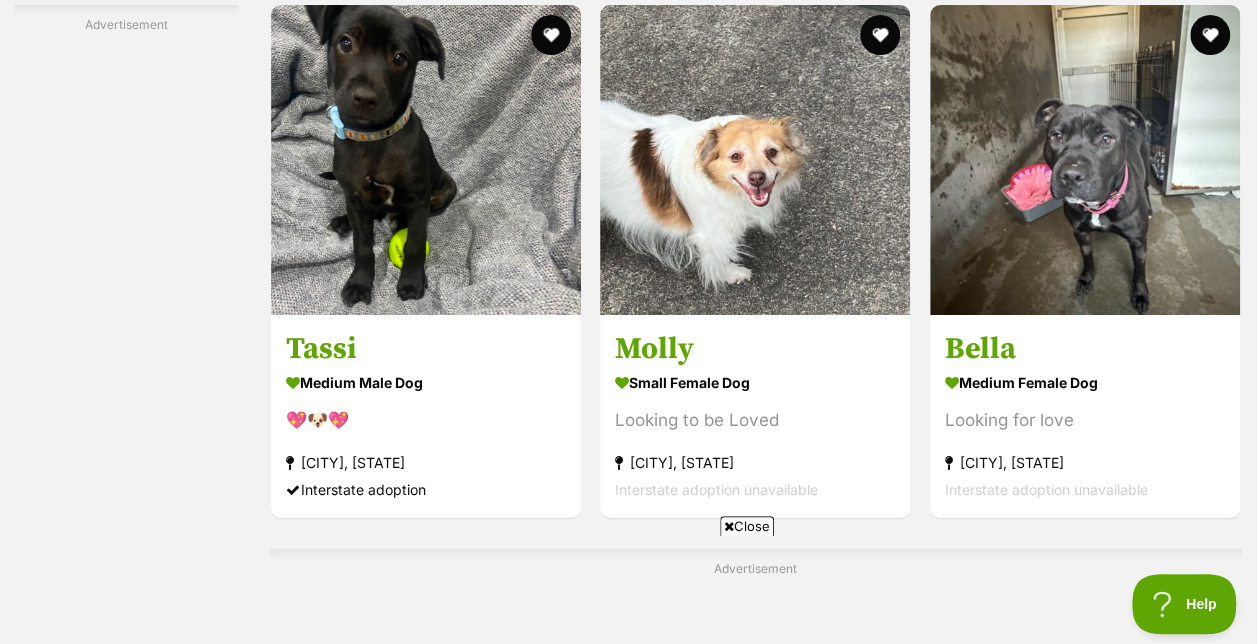 scroll, scrollTop: 0, scrollLeft: 0, axis: both 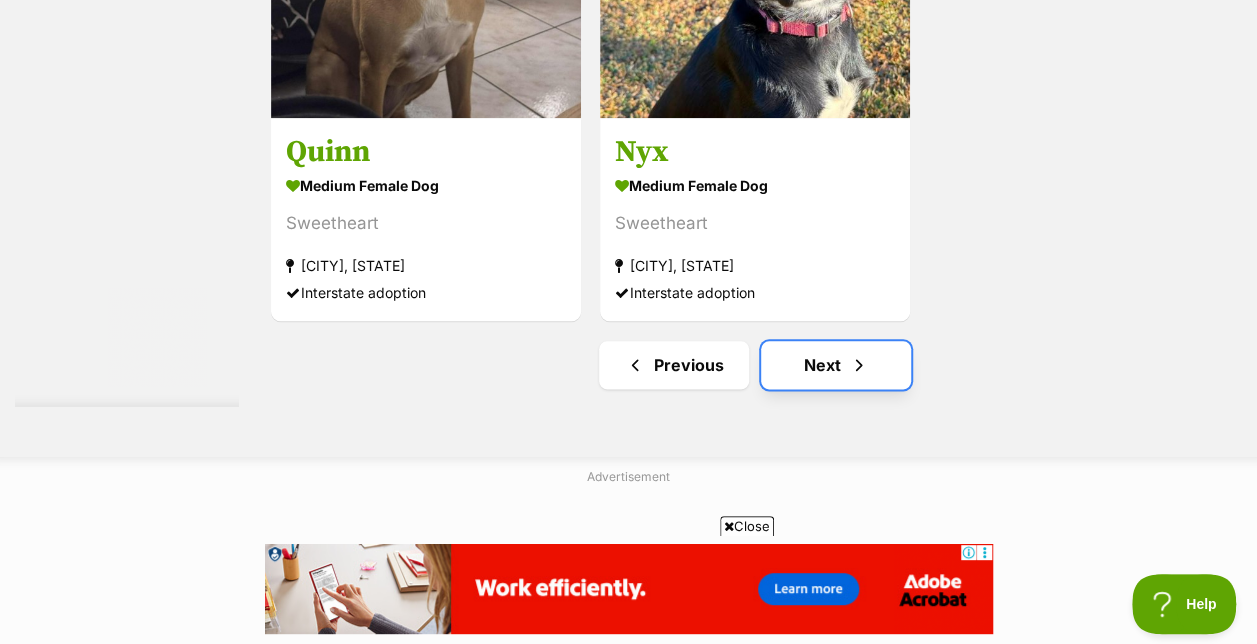 click on "Next" at bounding box center (836, 365) 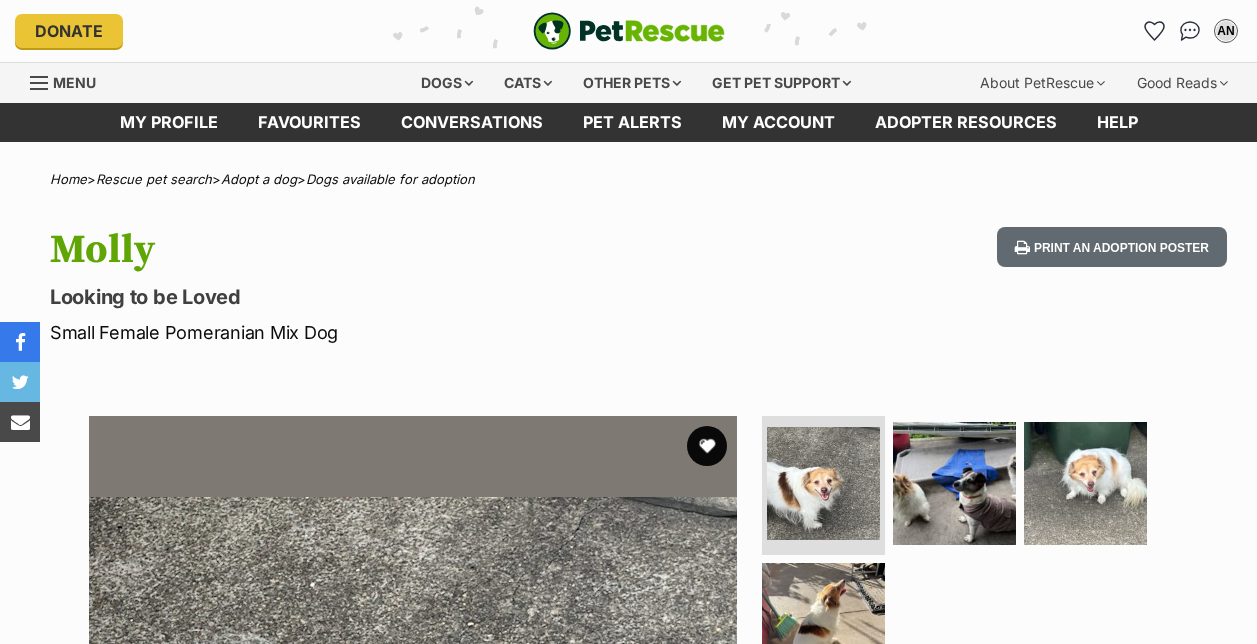 scroll, scrollTop: 0, scrollLeft: 0, axis: both 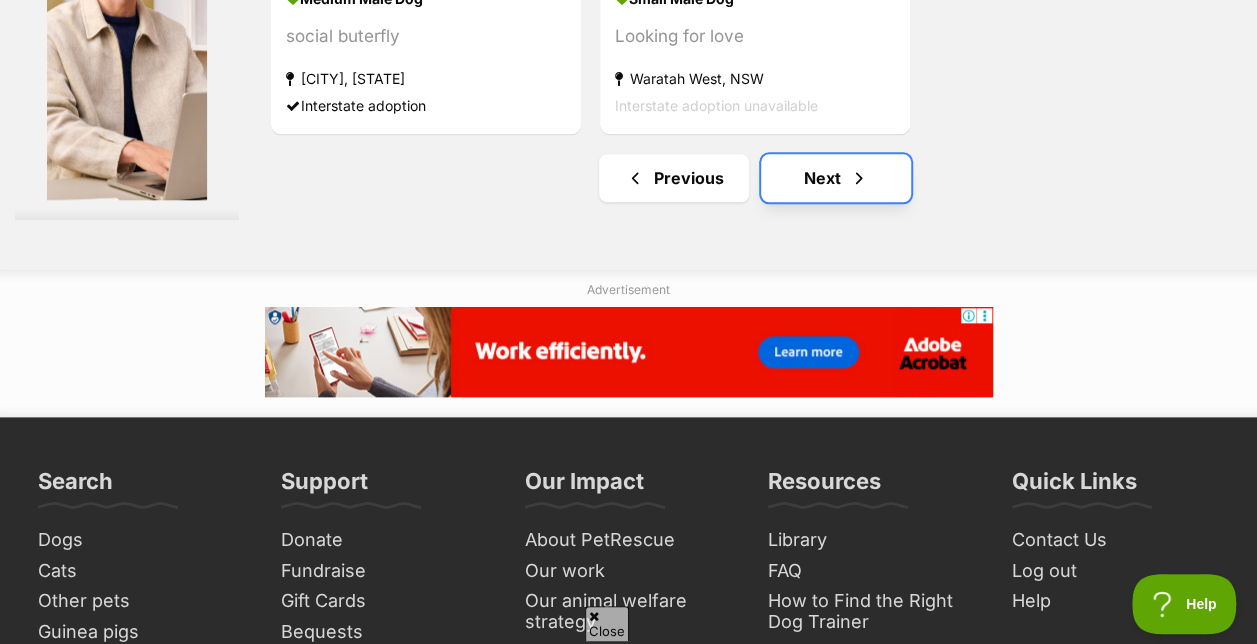 click on "Next" at bounding box center (836, 178) 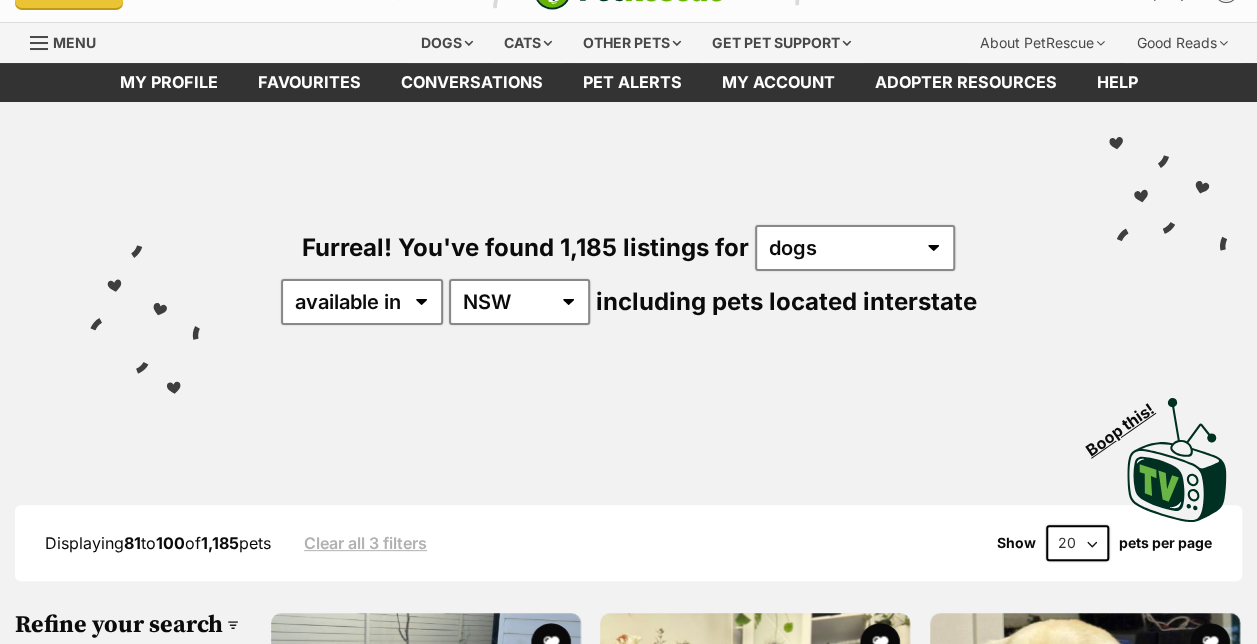 scroll, scrollTop: 0, scrollLeft: 0, axis: both 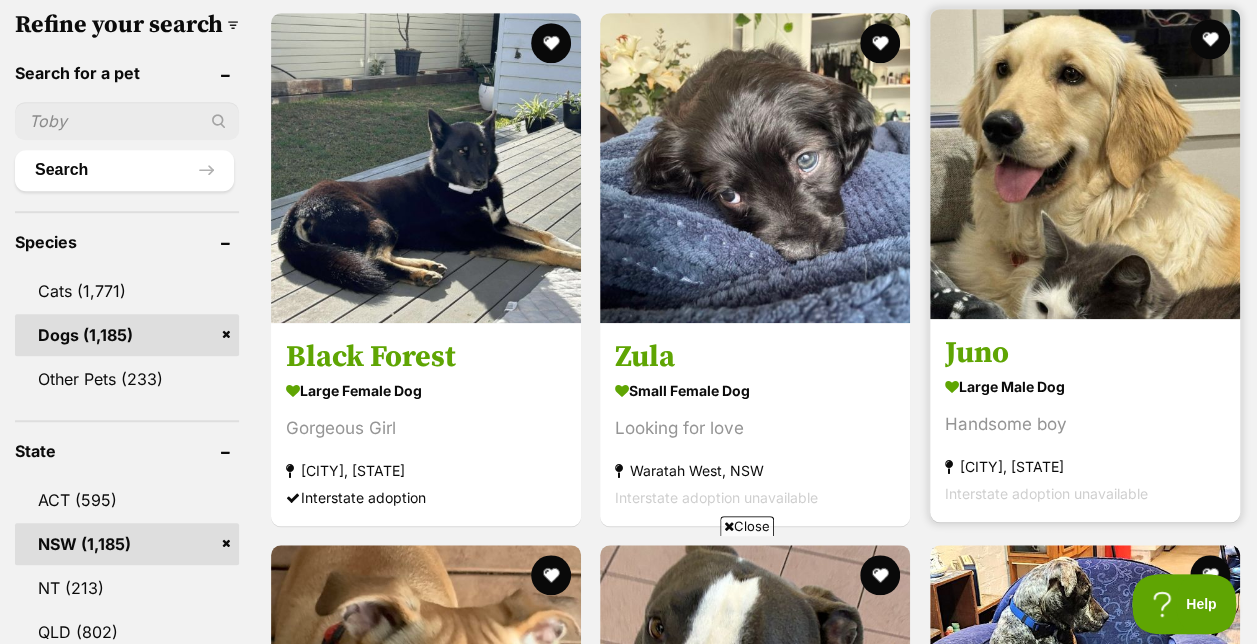 click at bounding box center [1085, 164] 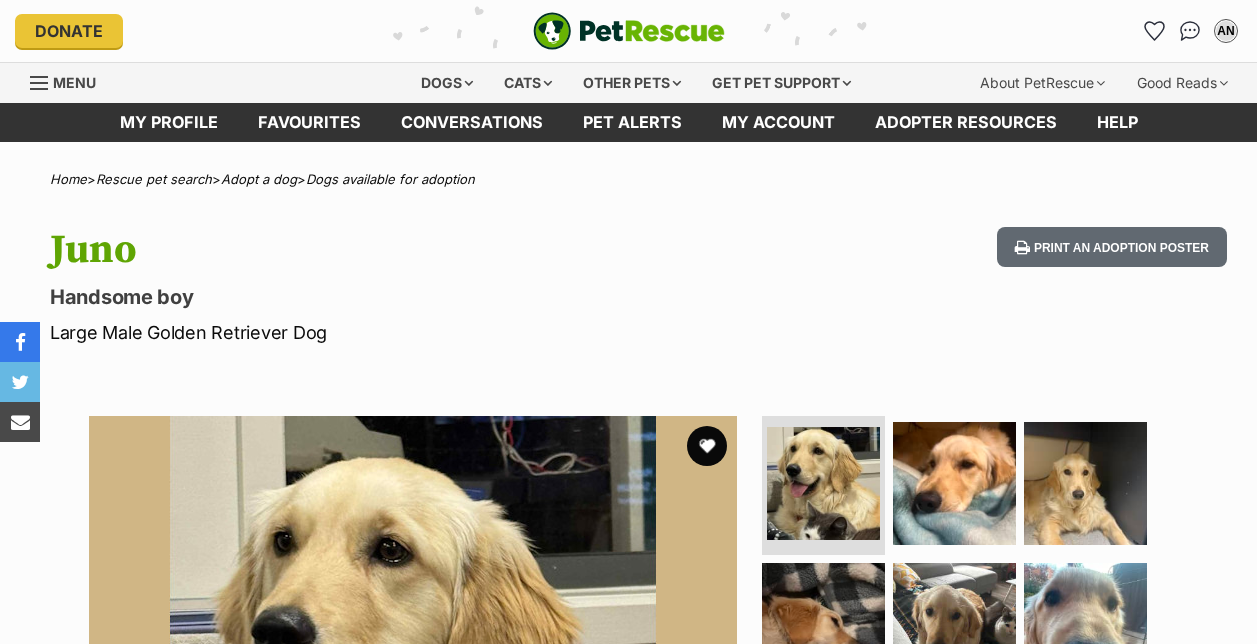 scroll, scrollTop: 0, scrollLeft: 0, axis: both 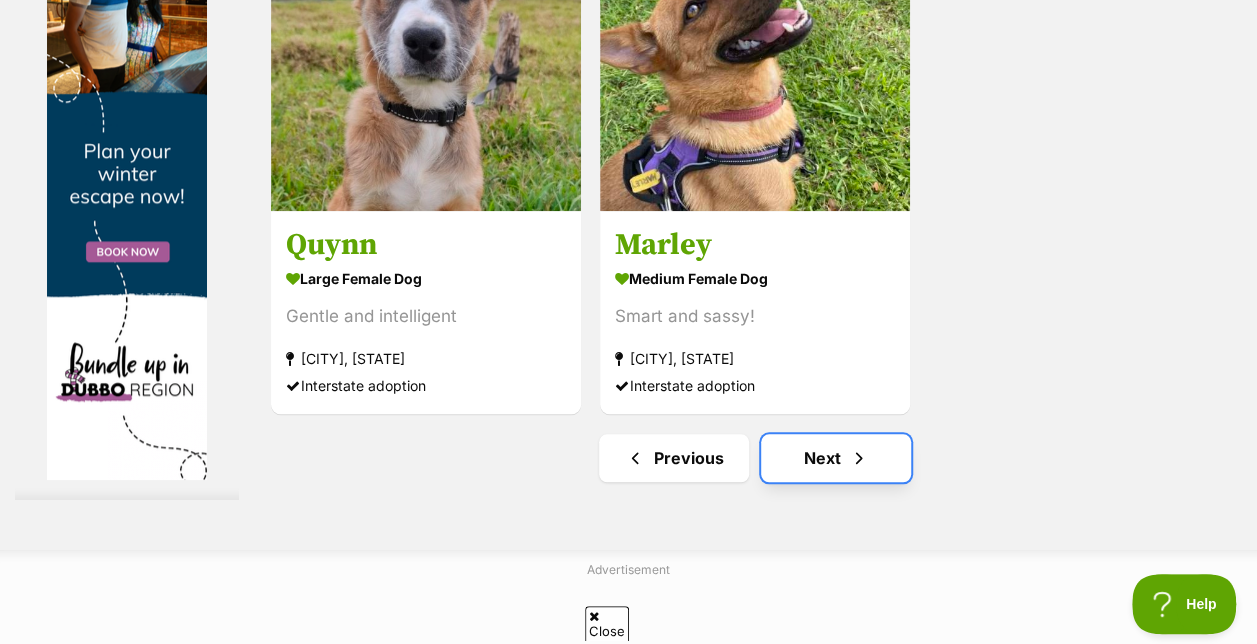 click on "Next" at bounding box center (836, 458) 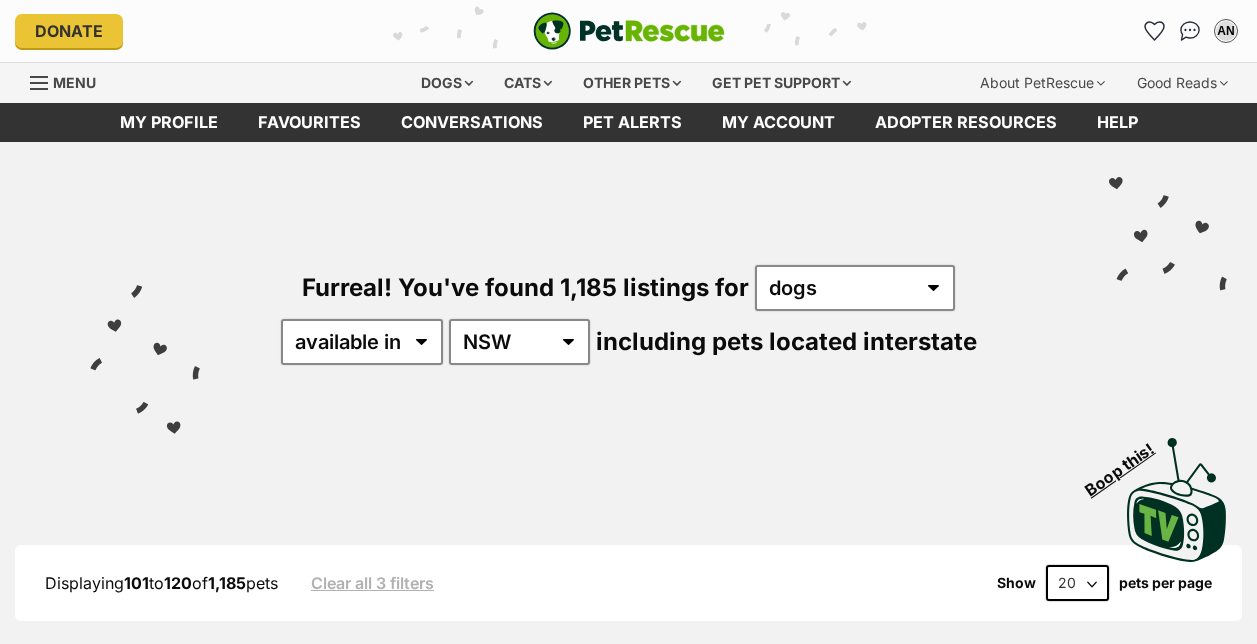 scroll, scrollTop: 0, scrollLeft: 0, axis: both 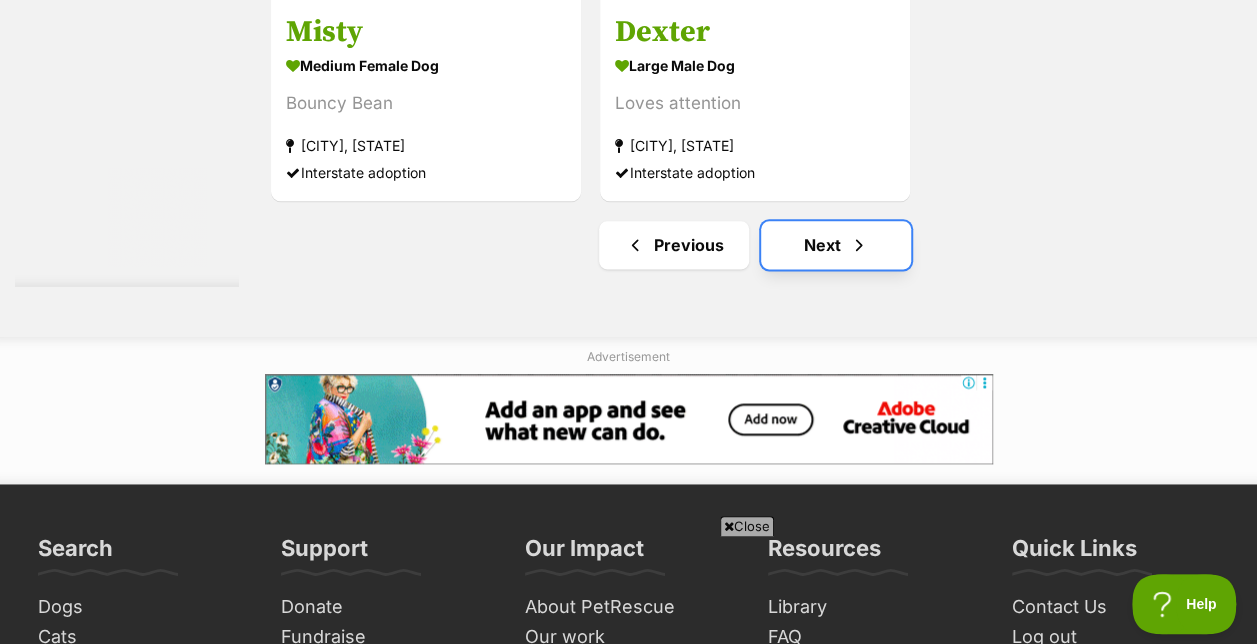 click on "Next" at bounding box center (836, 245) 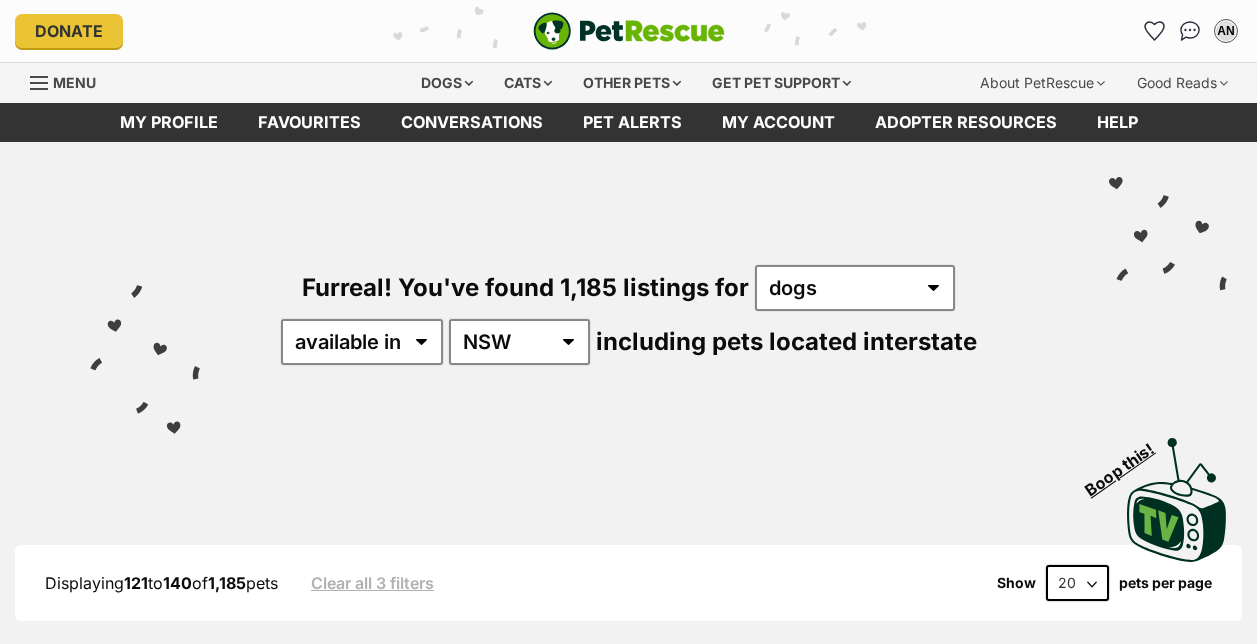 scroll, scrollTop: 0, scrollLeft: 0, axis: both 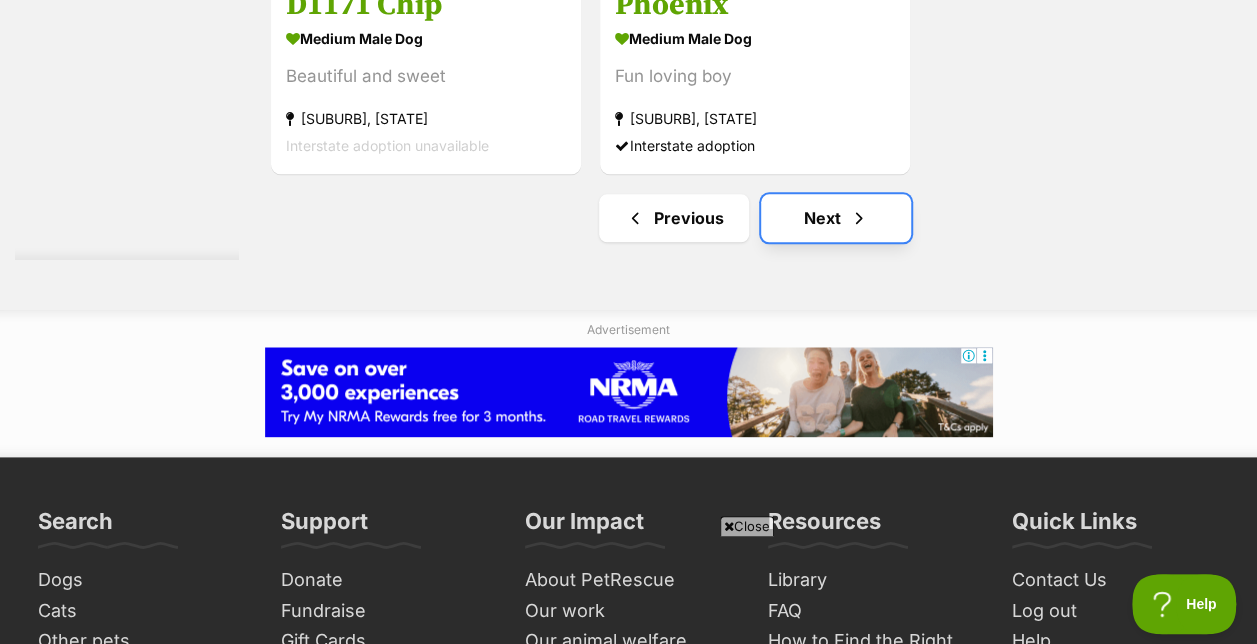click on "Next" at bounding box center (836, 218) 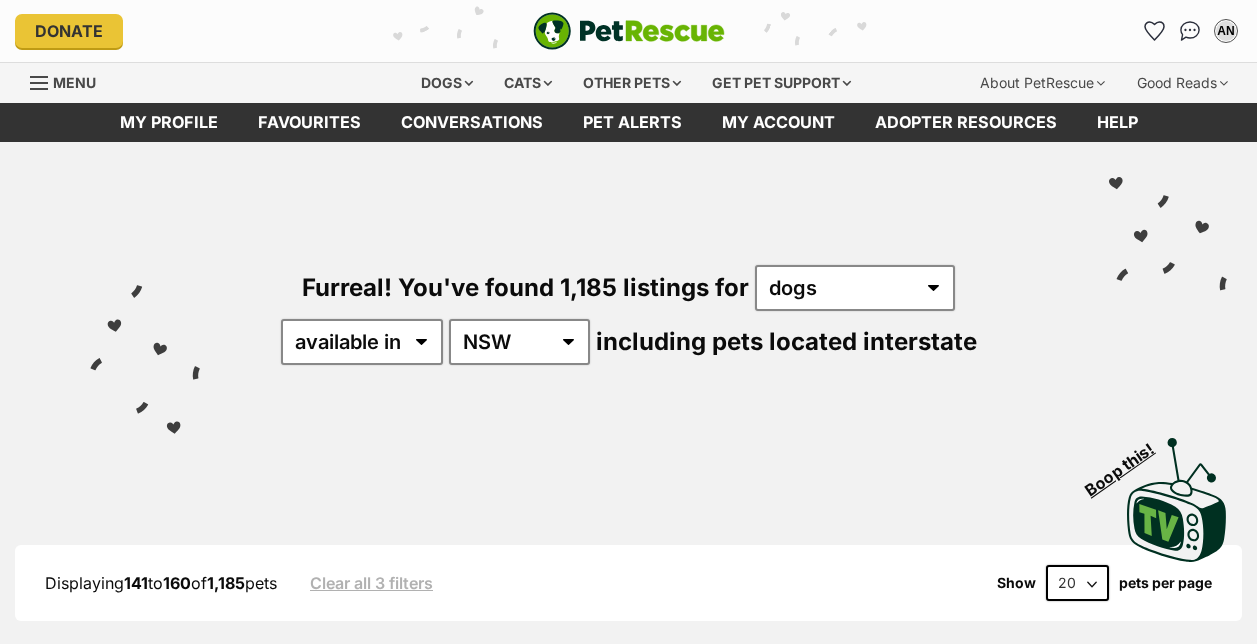 scroll, scrollTop: 0, scrollLeft: 0, axis: both 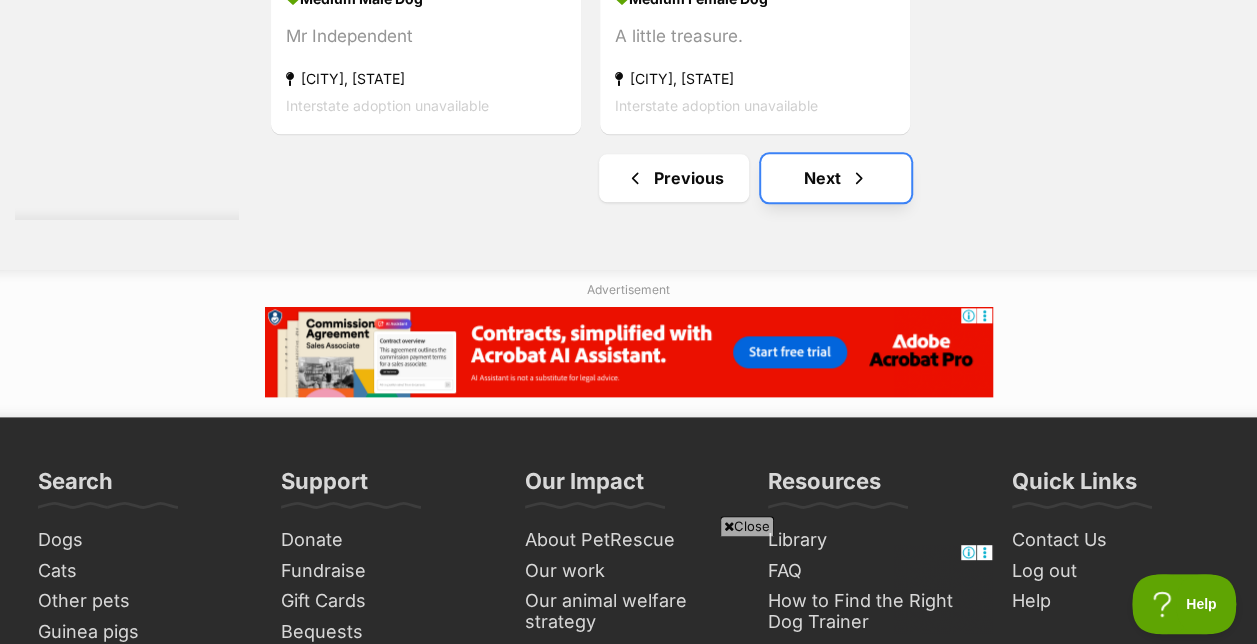 click on "Next" at bounding box center [836, 178] 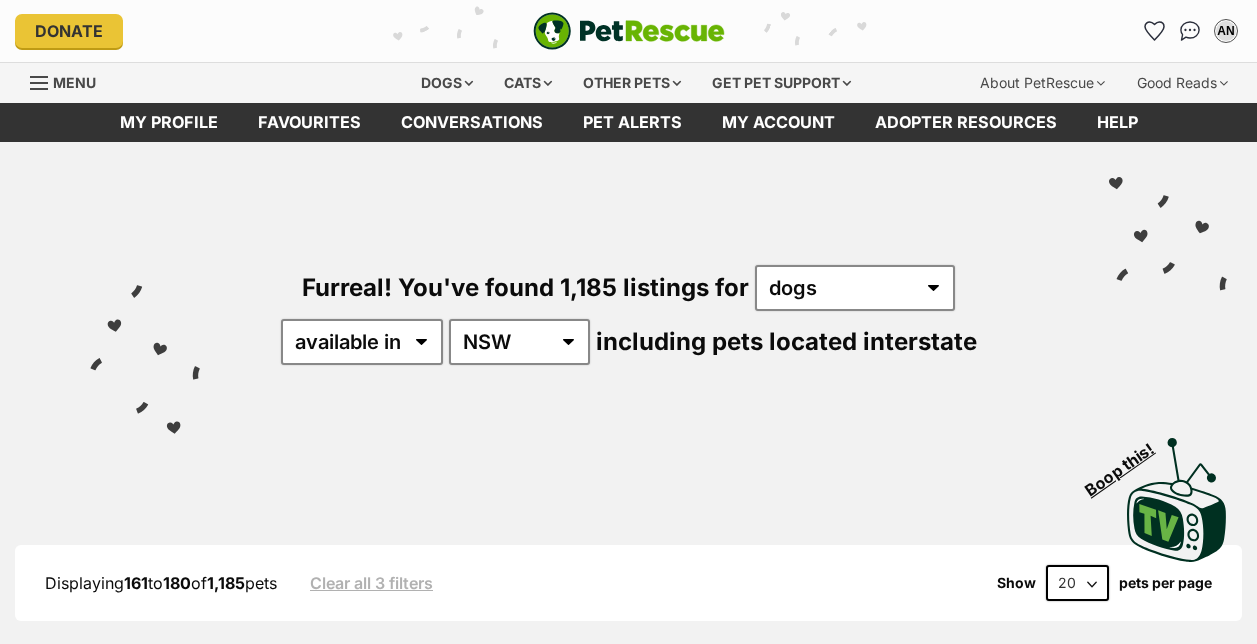 scroll, scrollTop: 0, scrollLeft: 0, axis: both 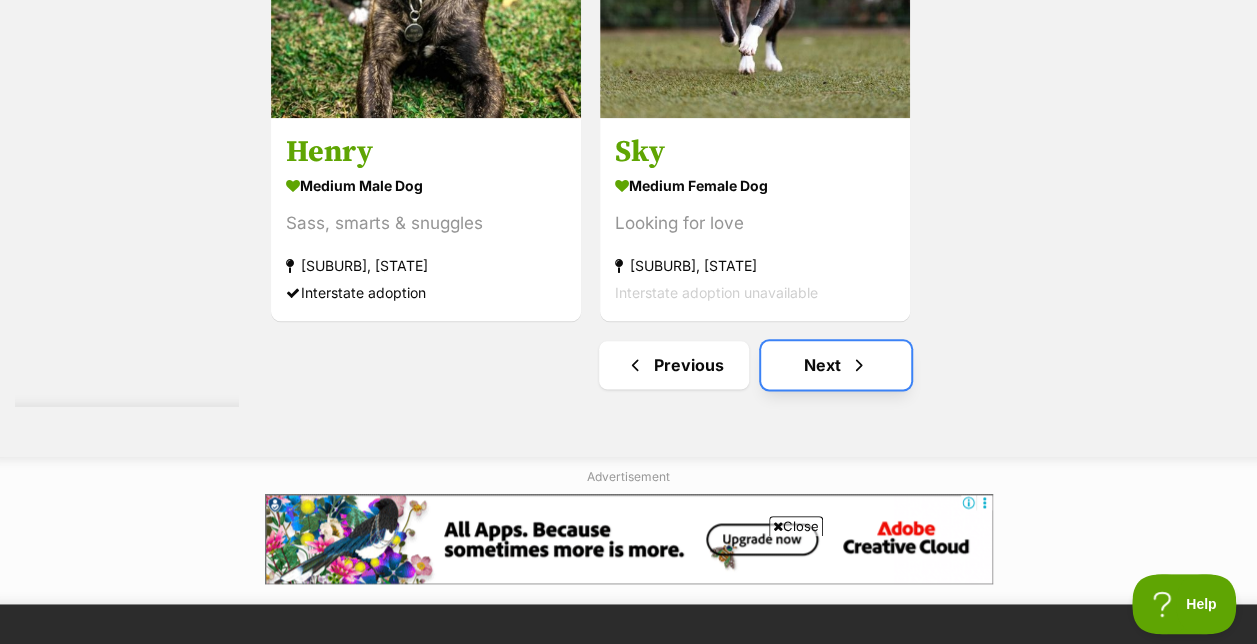 click on "Next" at bounding box center [836, 365] 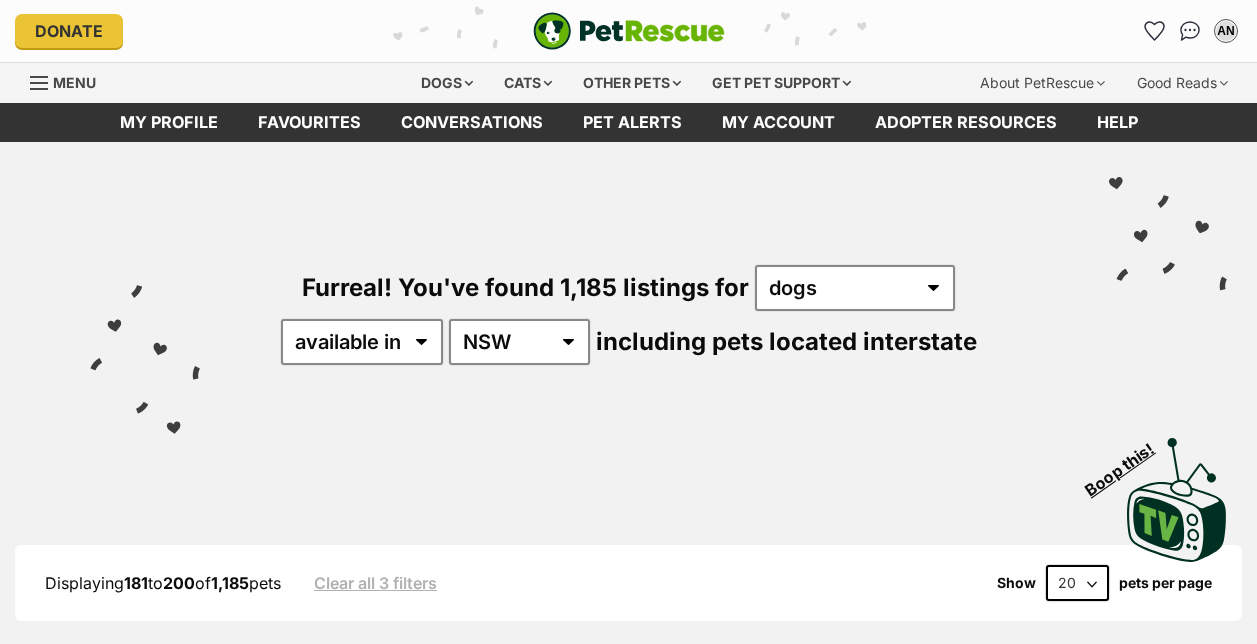 scroll, scrollTop: 0, scrollLeft: 0, axis: both 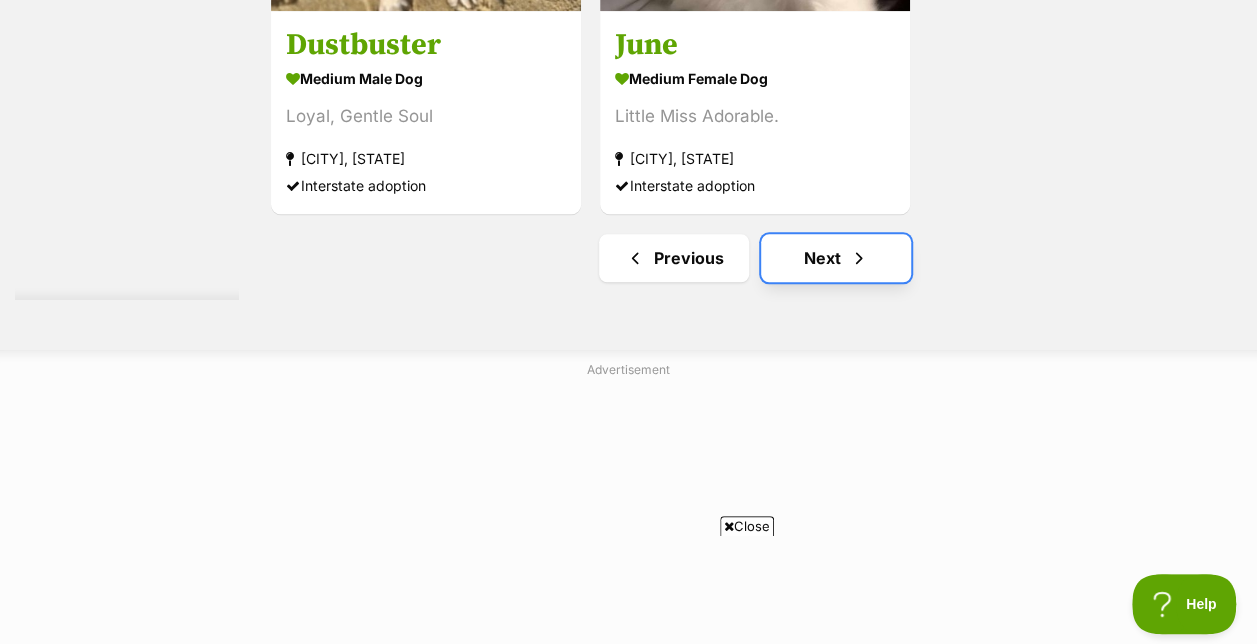 click on "Next" at bounding box center [836, 258] 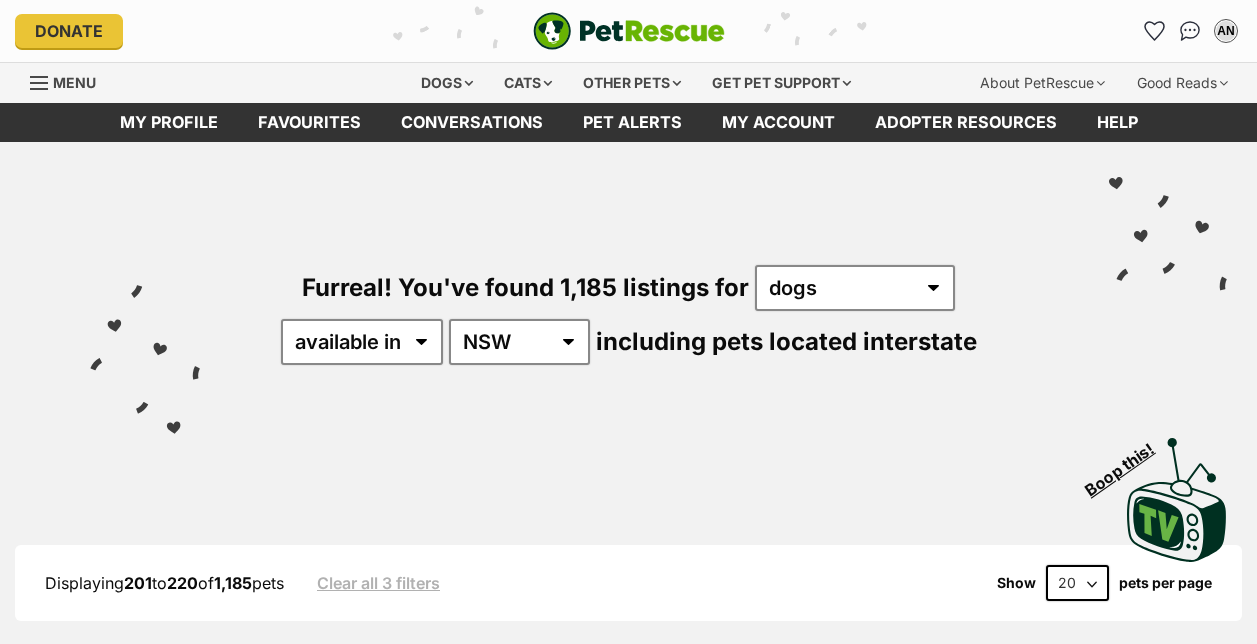 scroll, scrollTop: 40, scrollLeft: 0, axis: vertical 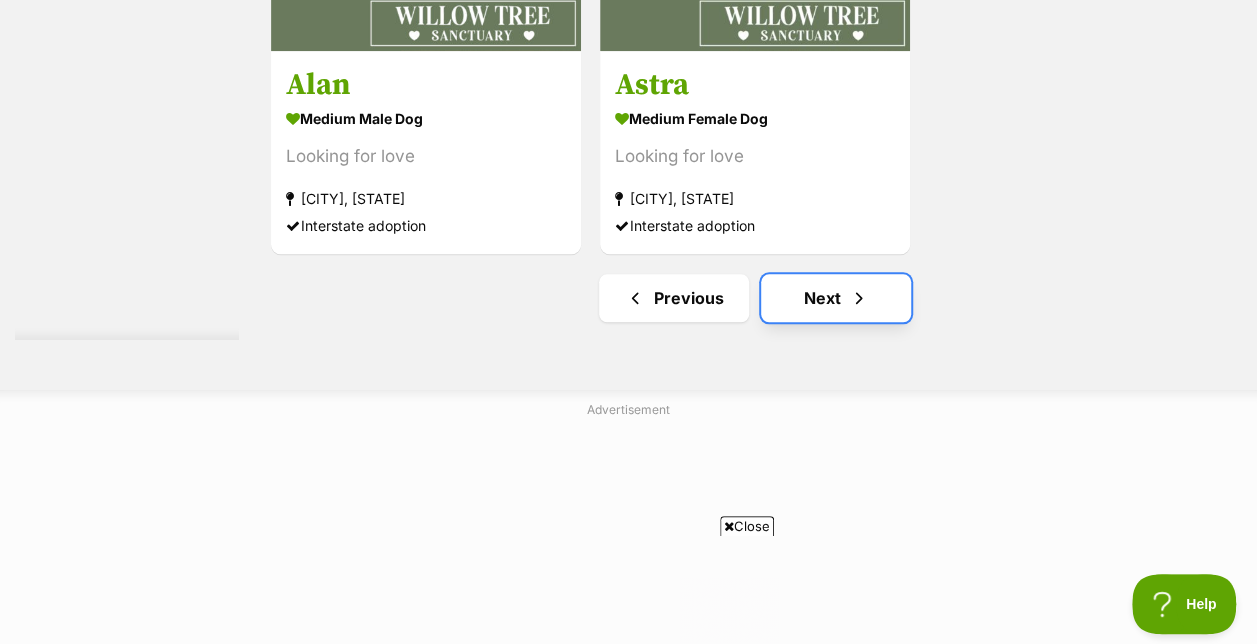 click on "Next" at bounding box center [836, 298] 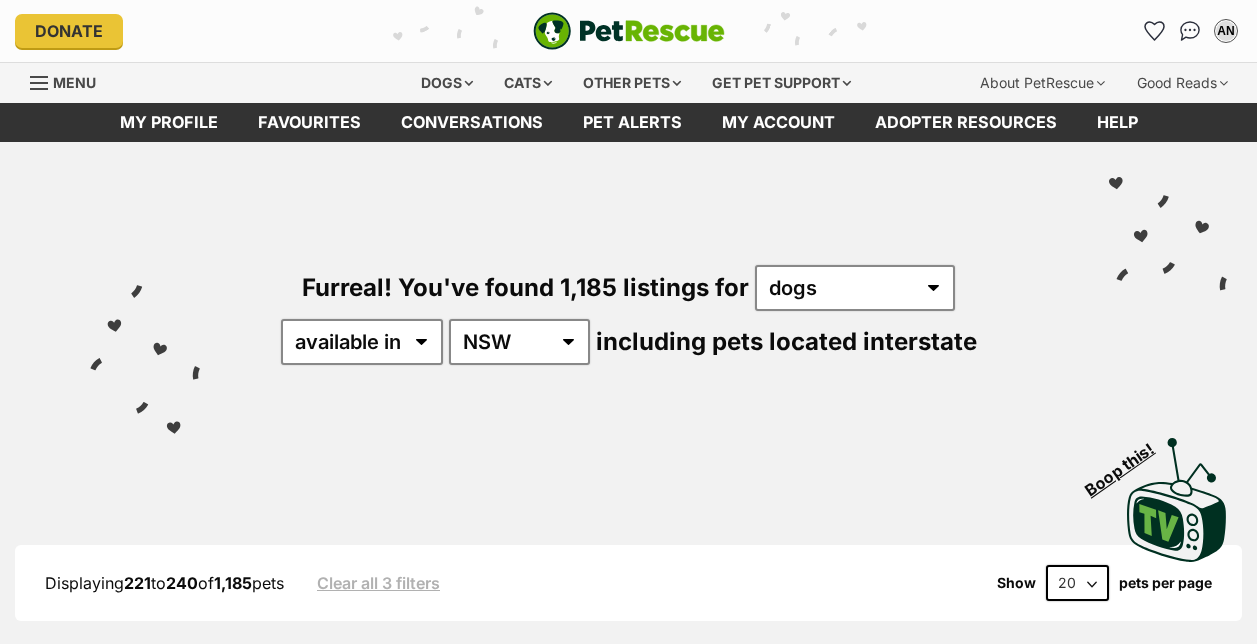scroll, scrollTop: 0, scrollLeft: 0, axis: both 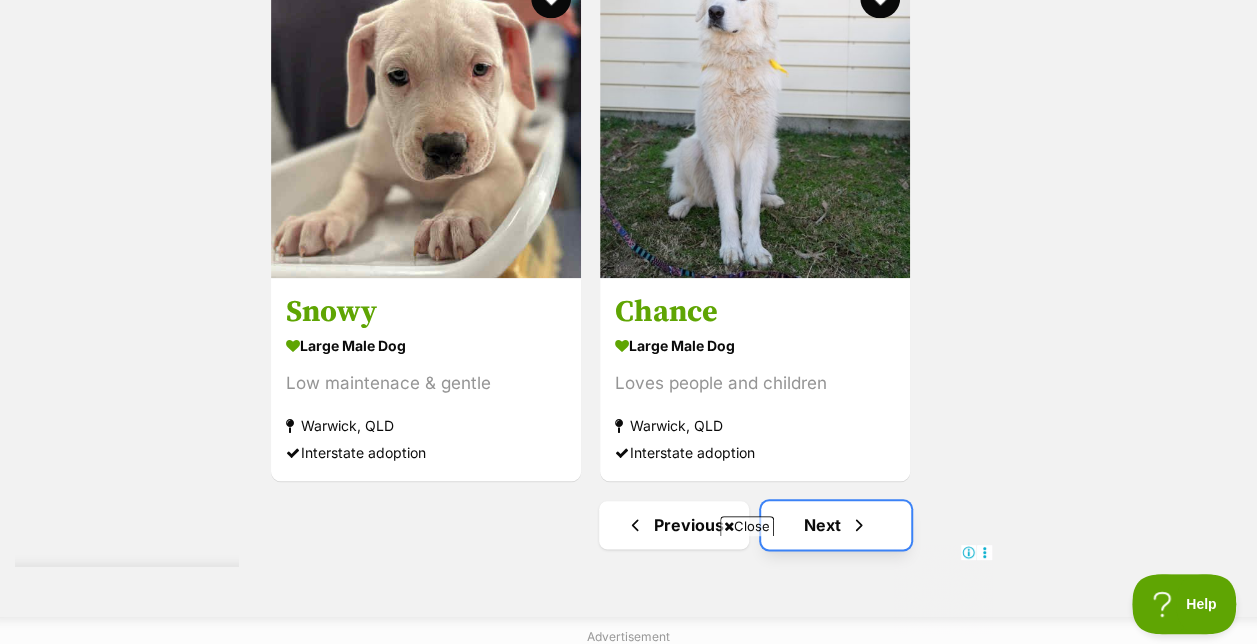click on "Next" at bounding box center (836, 525) 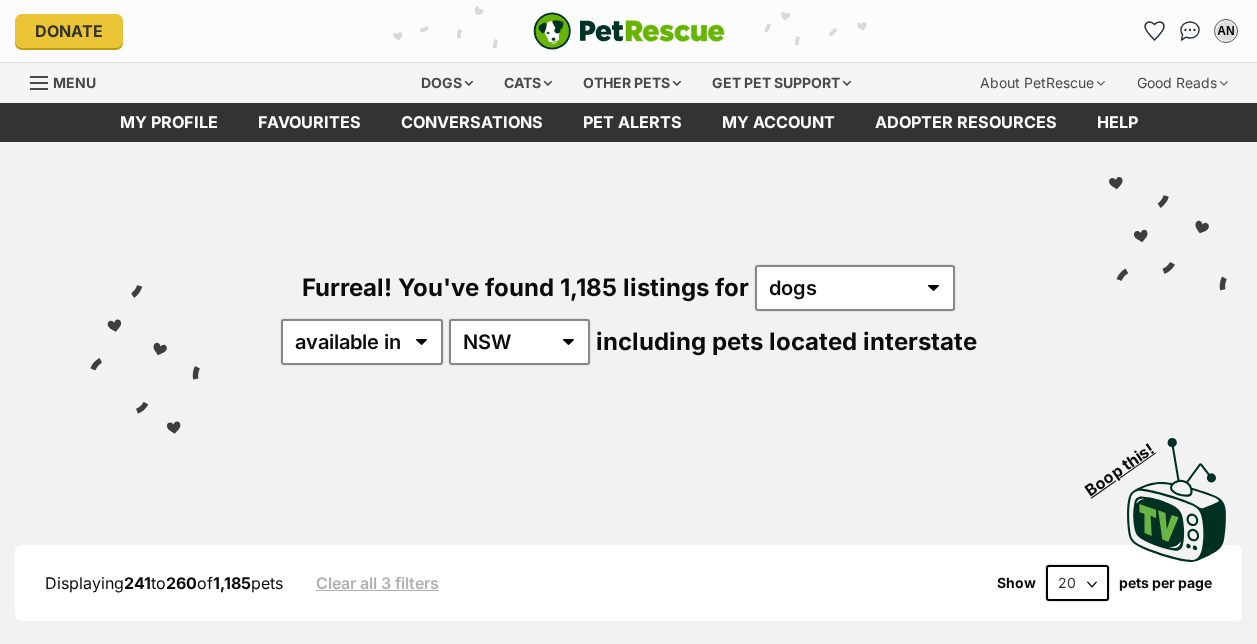scroll, scrollTop: 0, scrollLeft: 0, axis: both 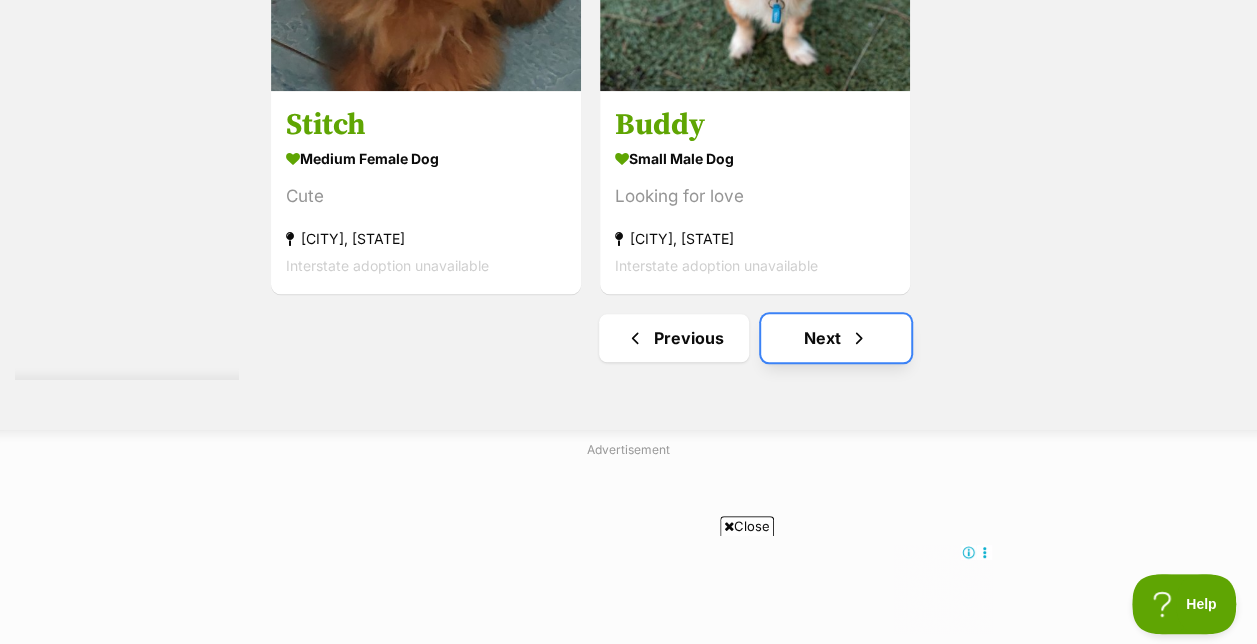 click on "Next" at bounding box center [836, 338] 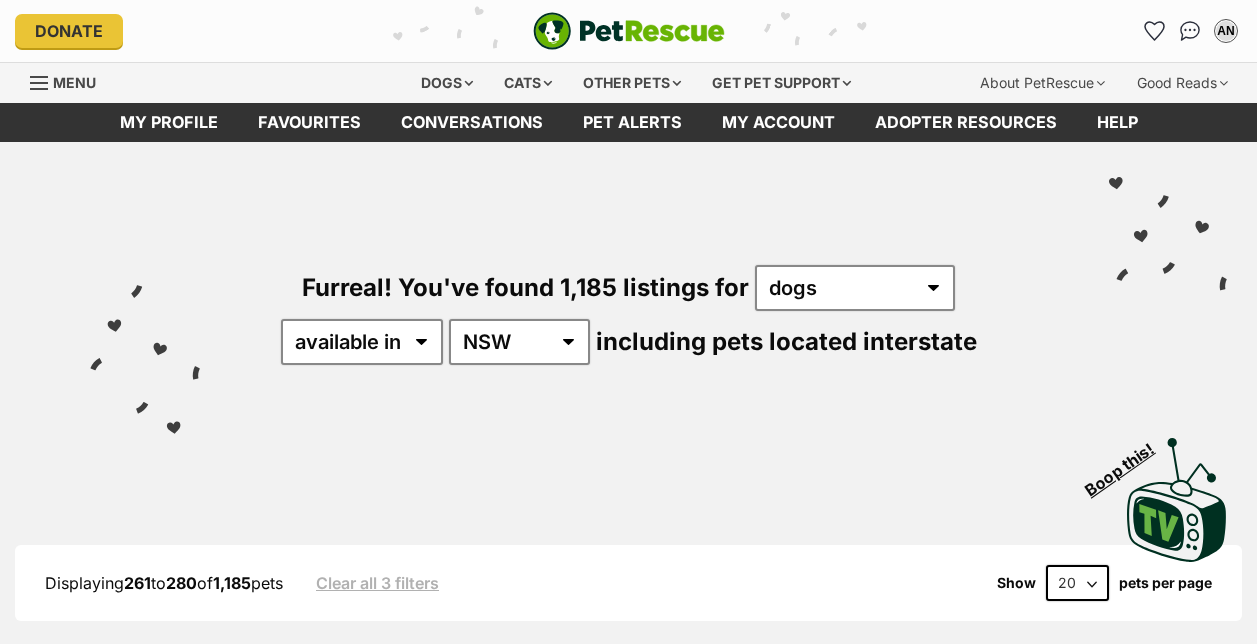 scroll, scrollTop: 0, scrollLeft: 0, axis: both 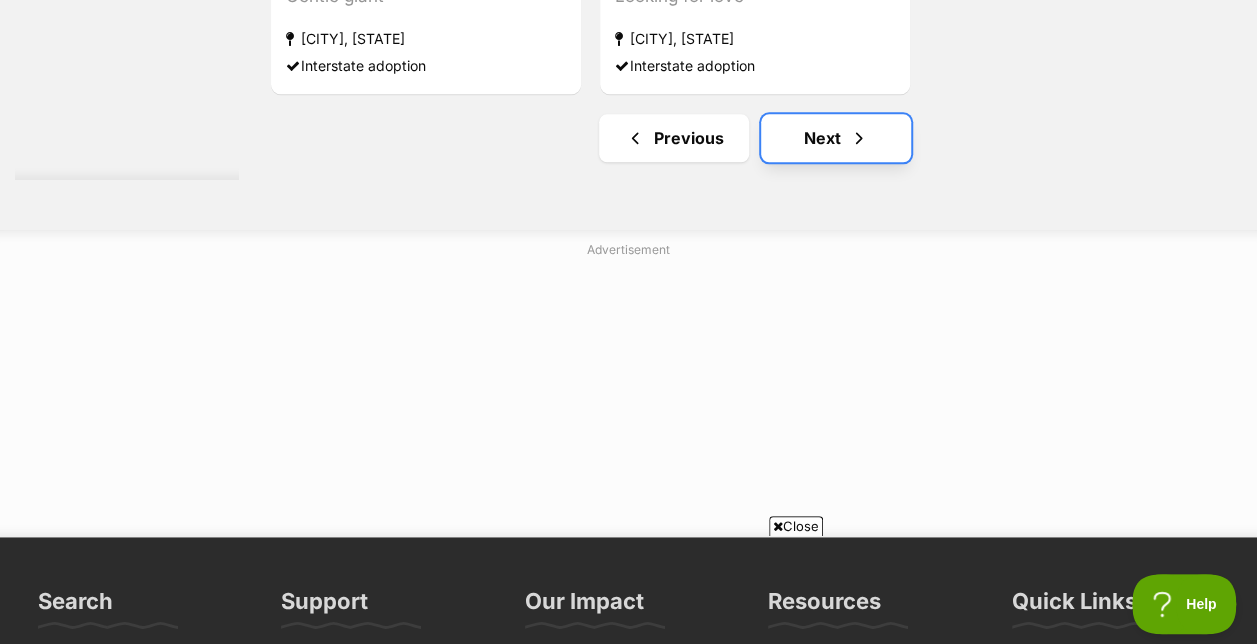 click on "Next" at bounding box center [836, 138] 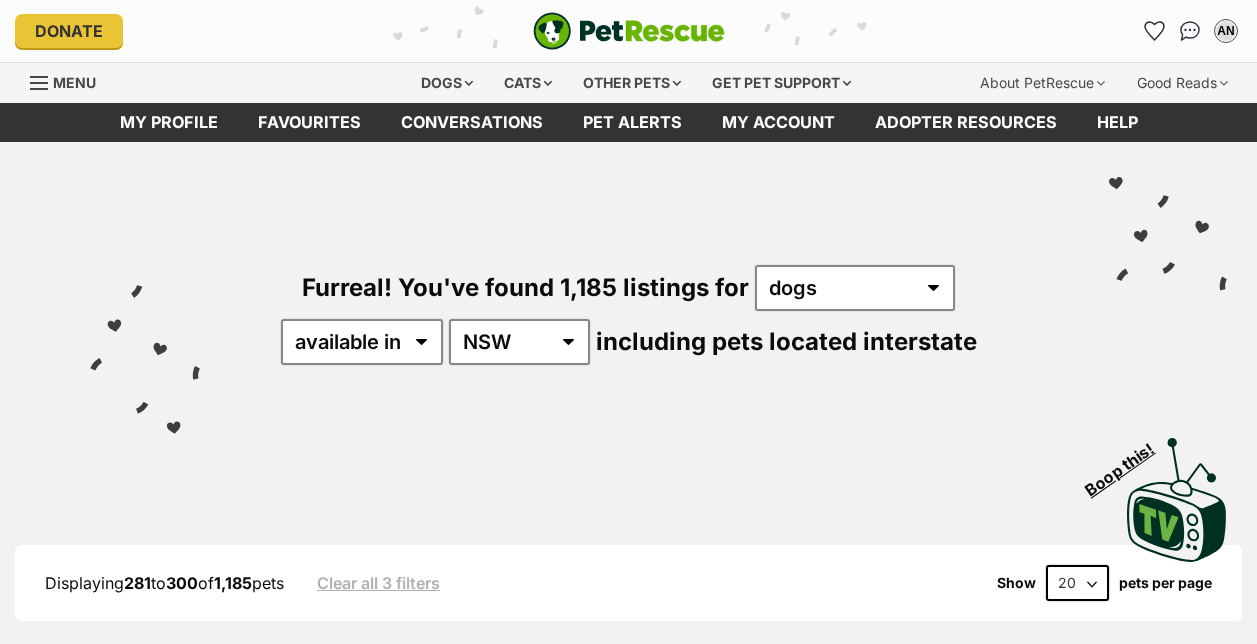 scroll, scrollTop: 0, scrollLeft: 0, axis: both 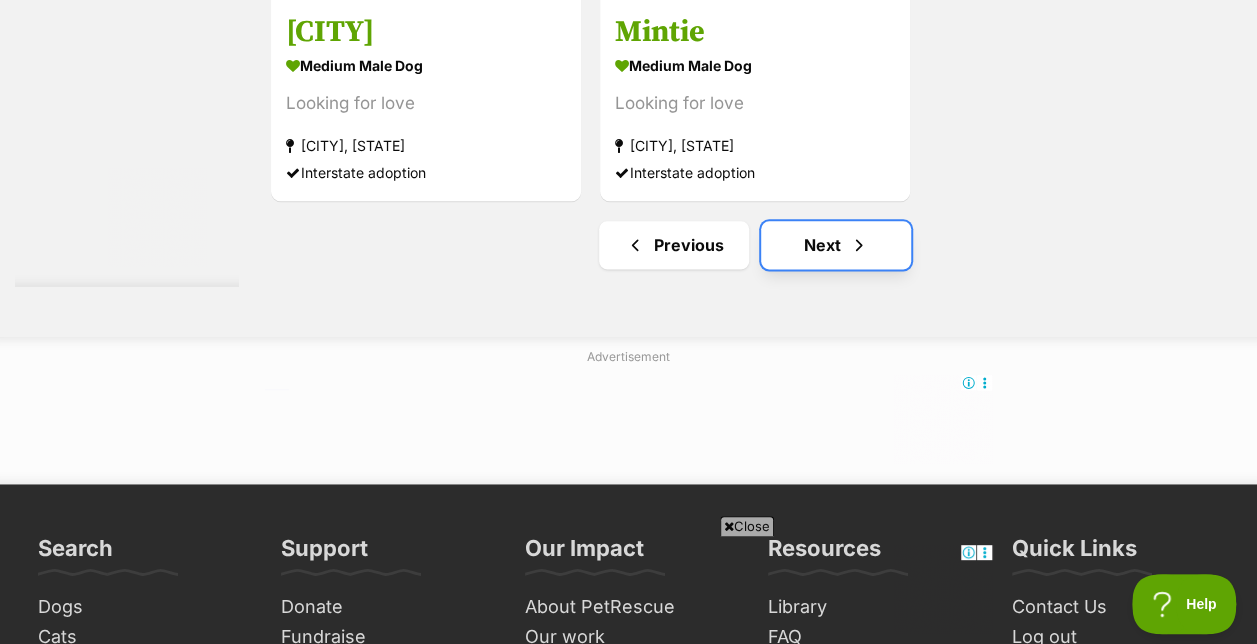 click on "Next" at bounding box center (836, 245) 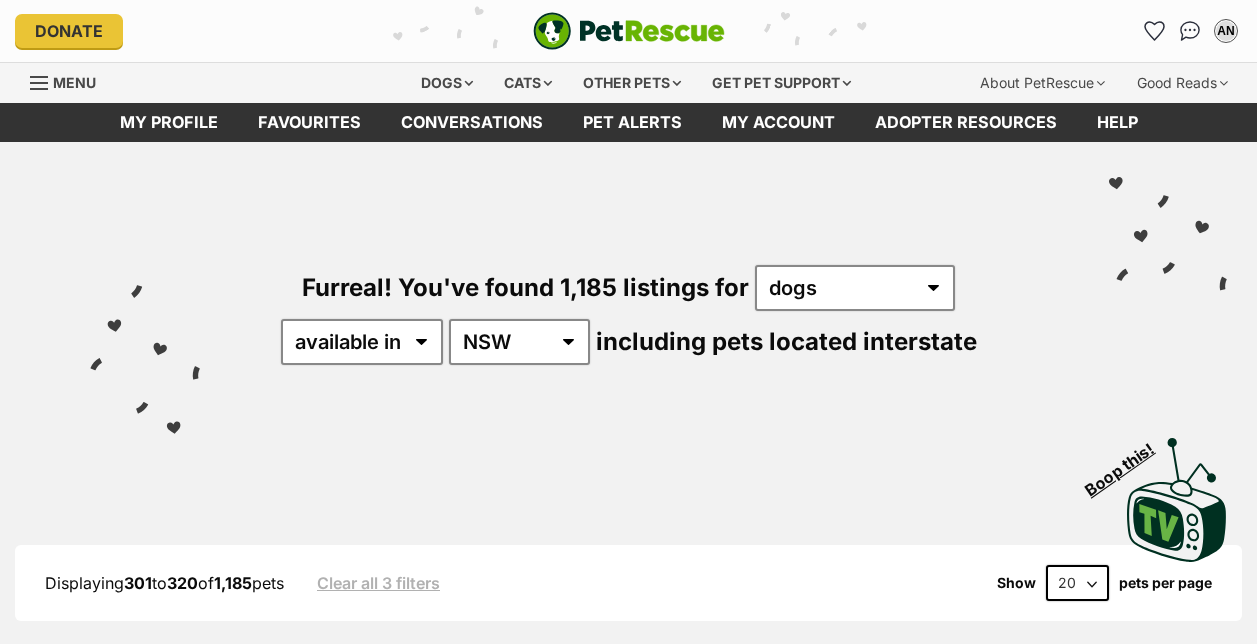 scroll, scrollTop: 0, scrollLeft: 0, axis: both 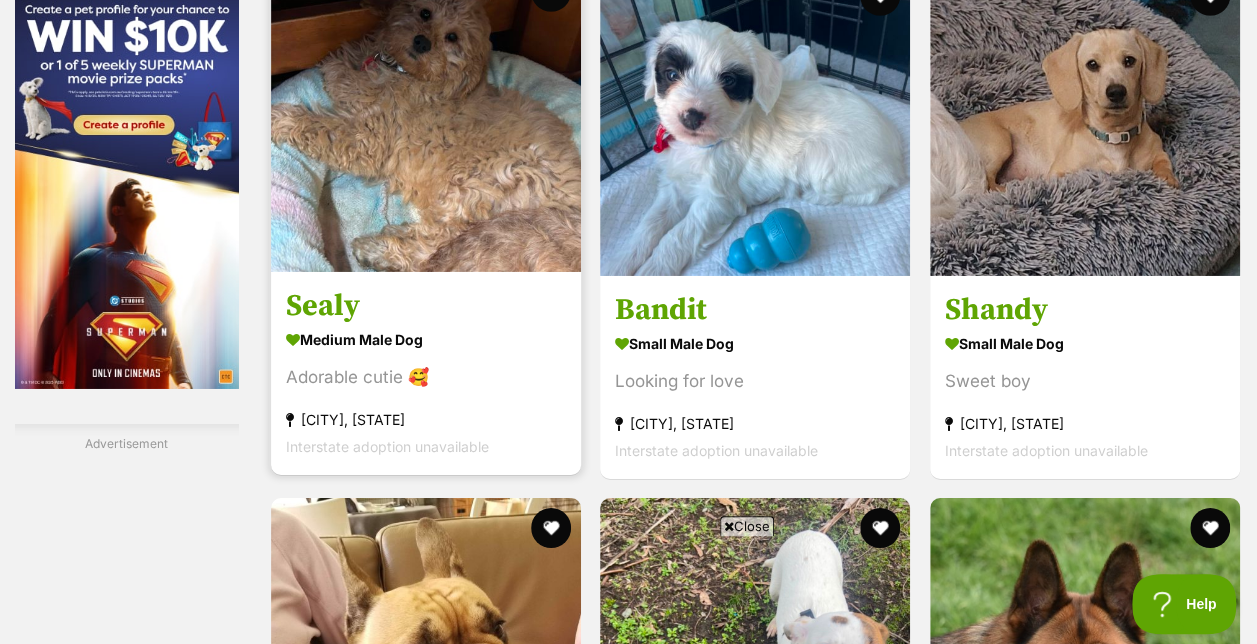 click at bounding box center [426, 117] 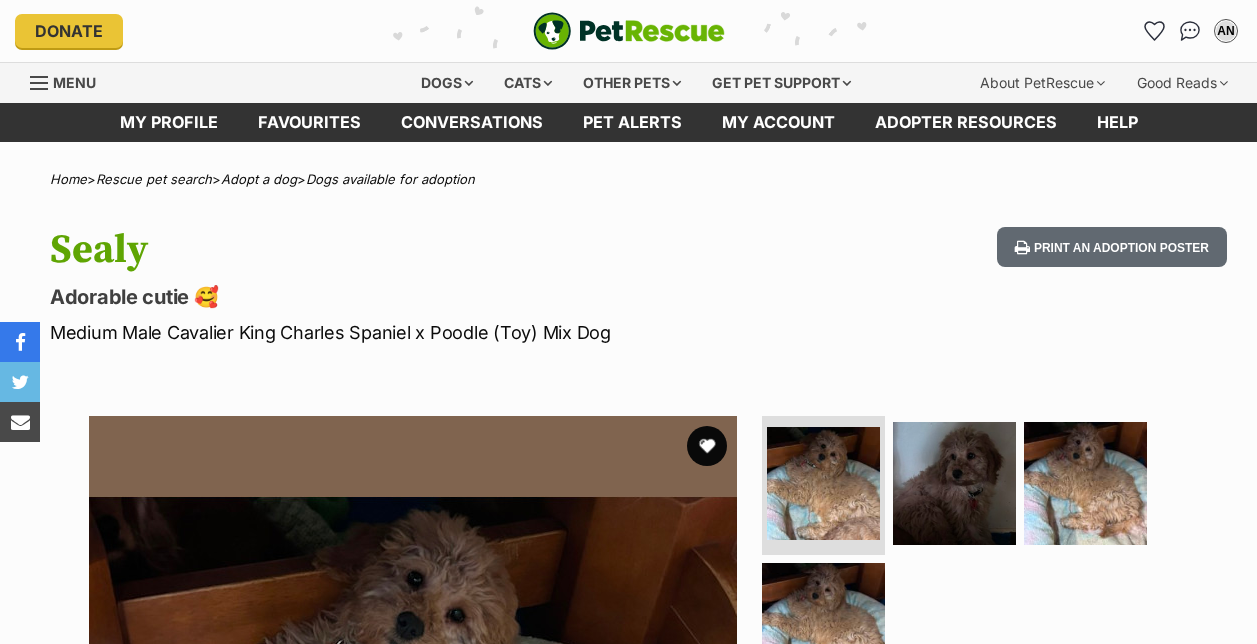 scroll, scrollTop: 0, scrollLeft: 0, axis: both 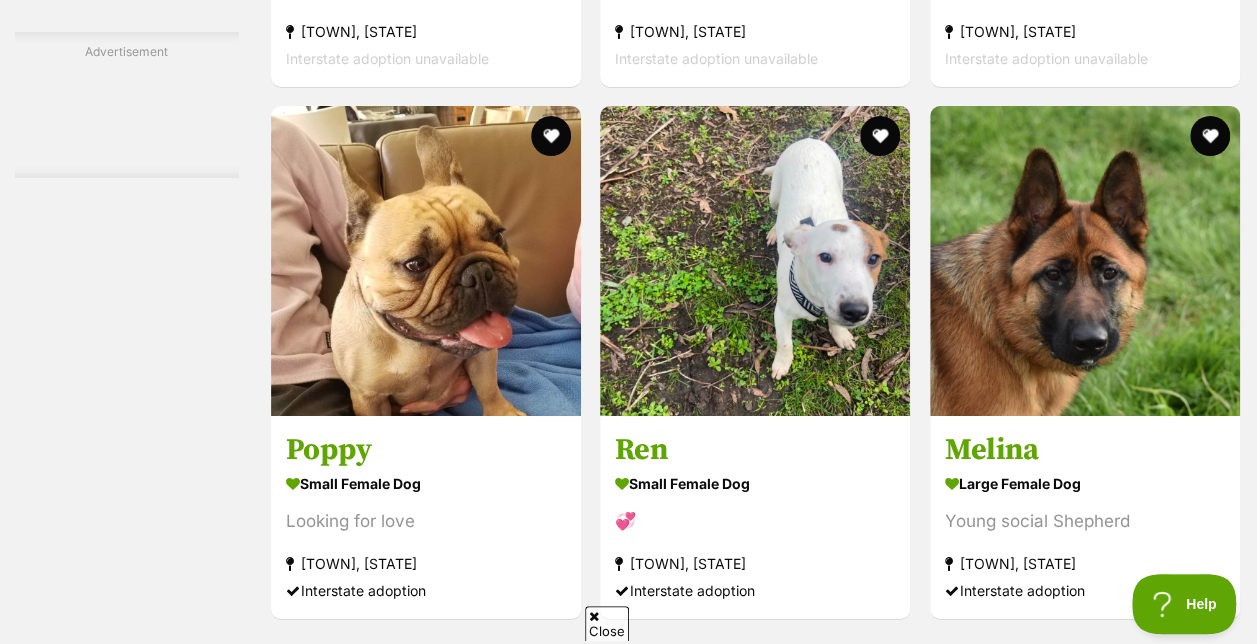 click on "Next" at bounding box center (836, 1385) 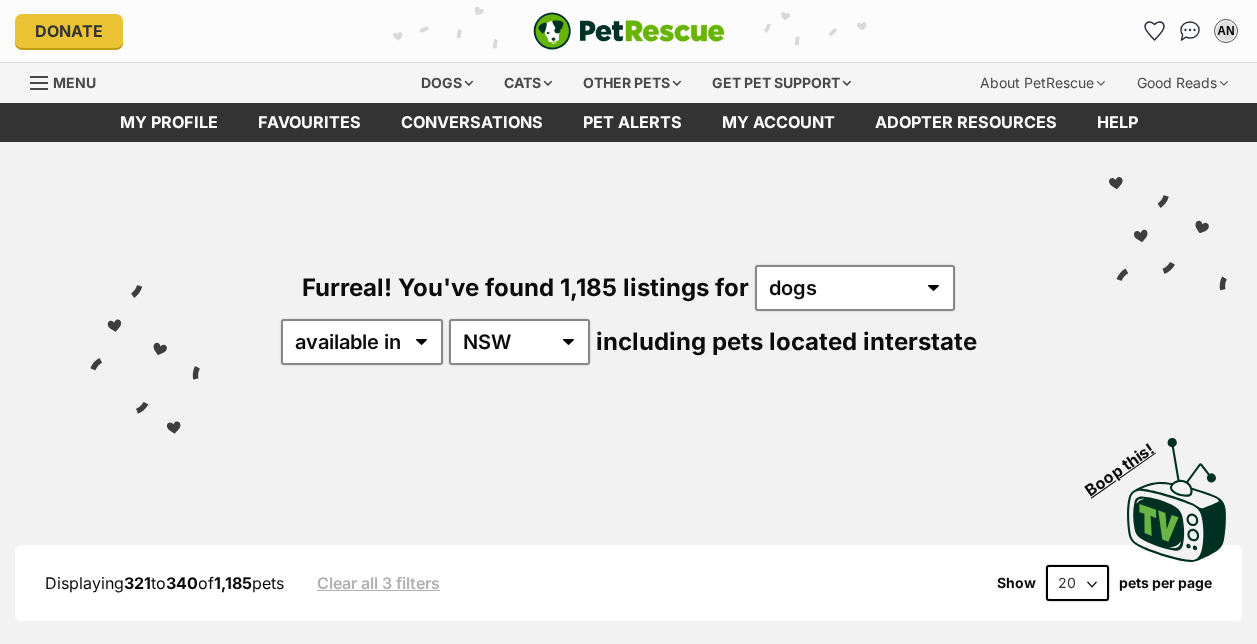 scroll, scrollTop: 0, scrollLeft: 0, axis: both 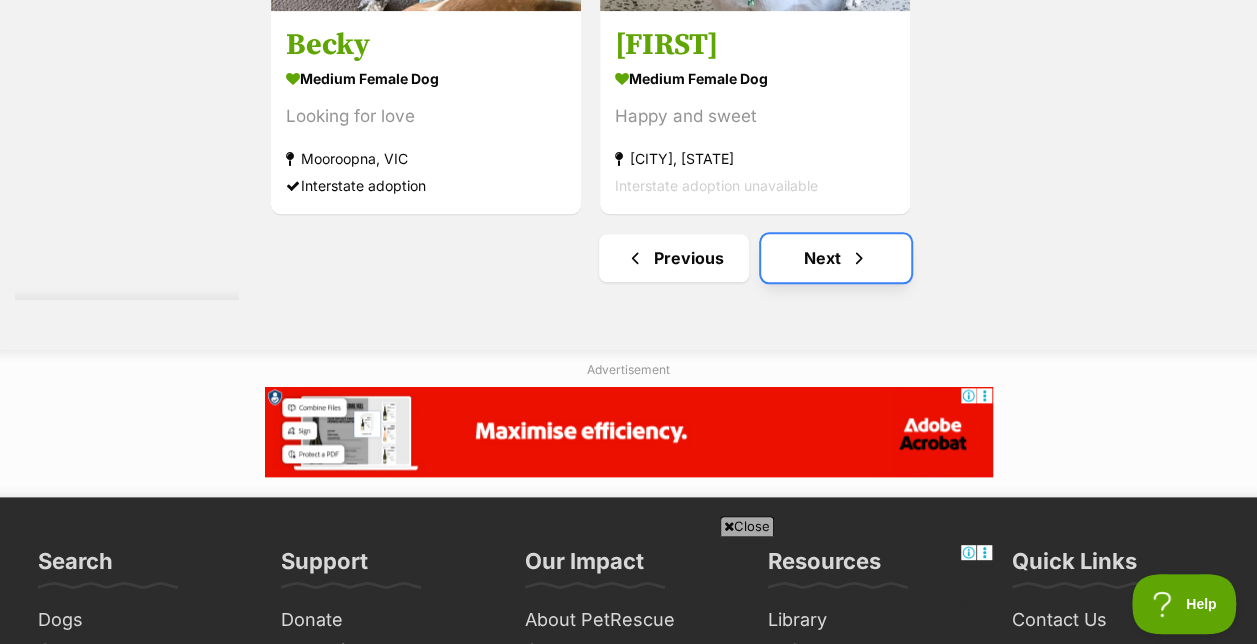 click on "Next" at bounding box center [836, 258] 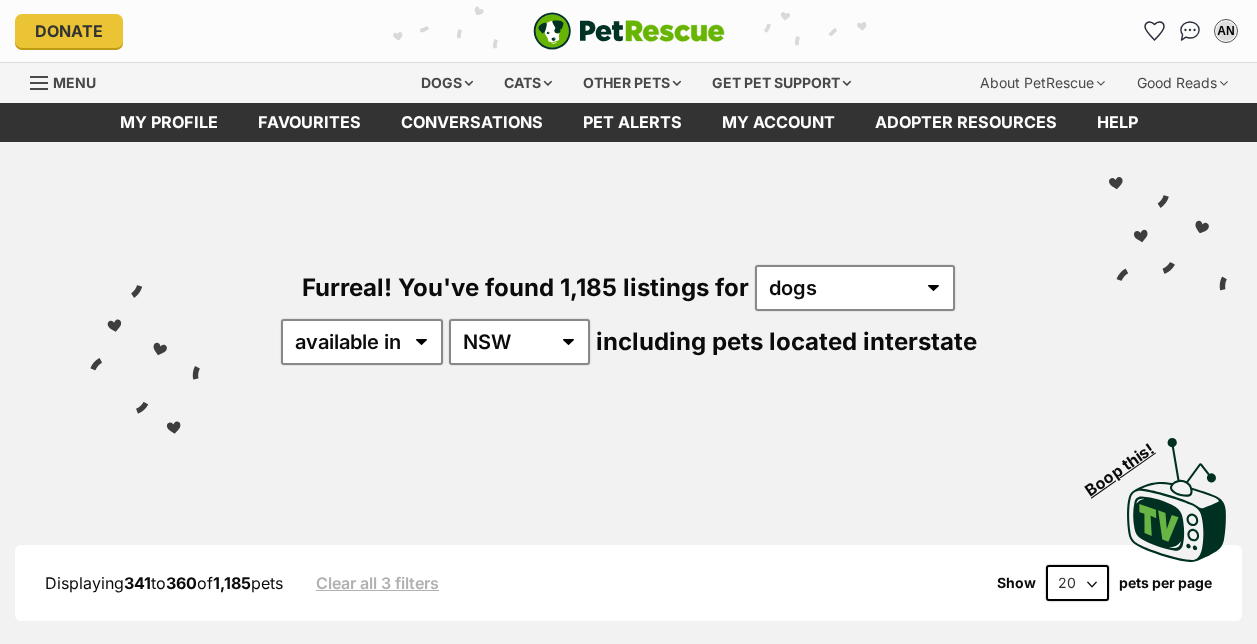 scroll, scrollTop: 0, scrollLeft: 0, axis: both 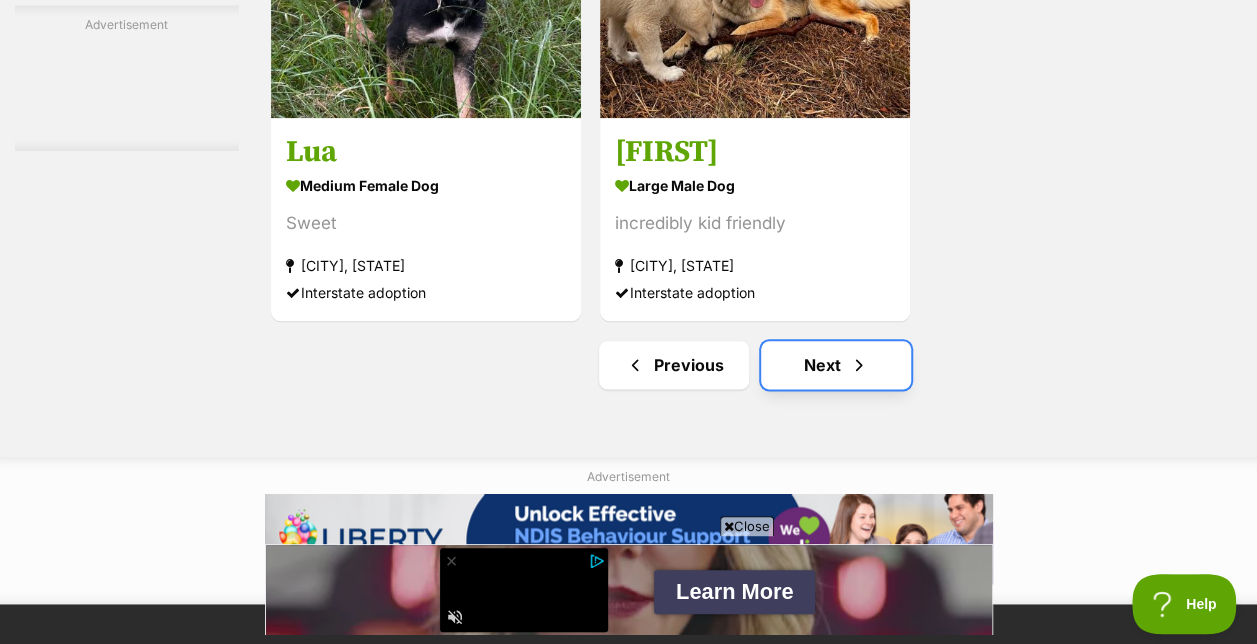 click on "Next" at bounding box center [836, 365] 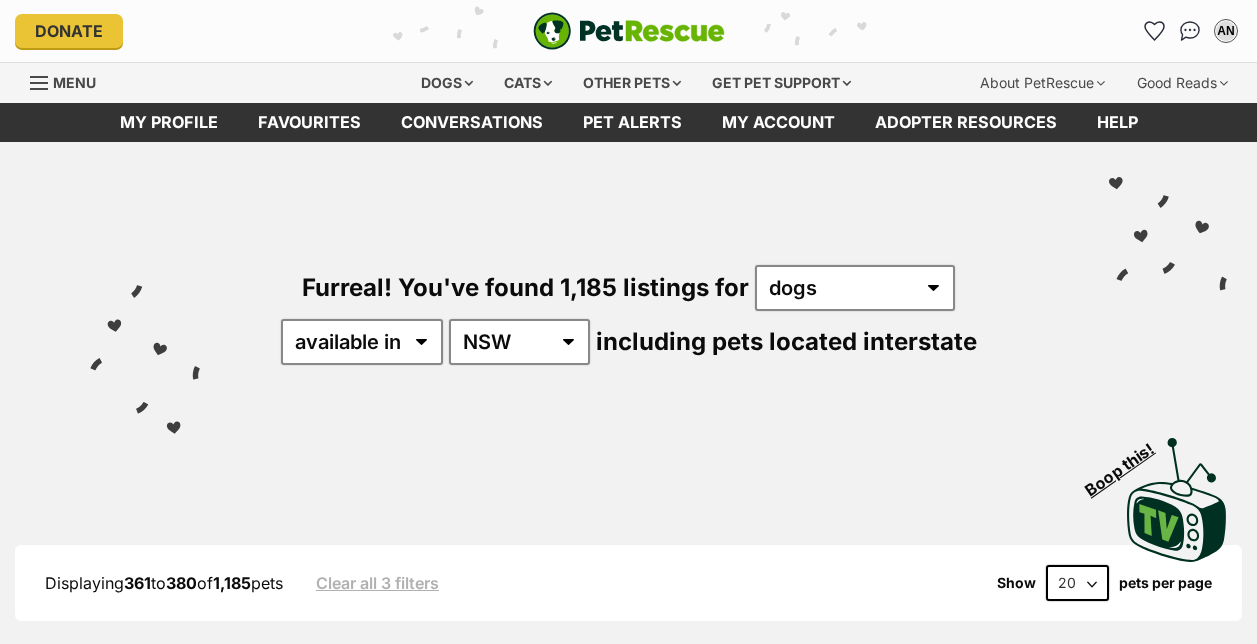 scroll, scrollTop: 0, scrollLeft: 0, axis: both 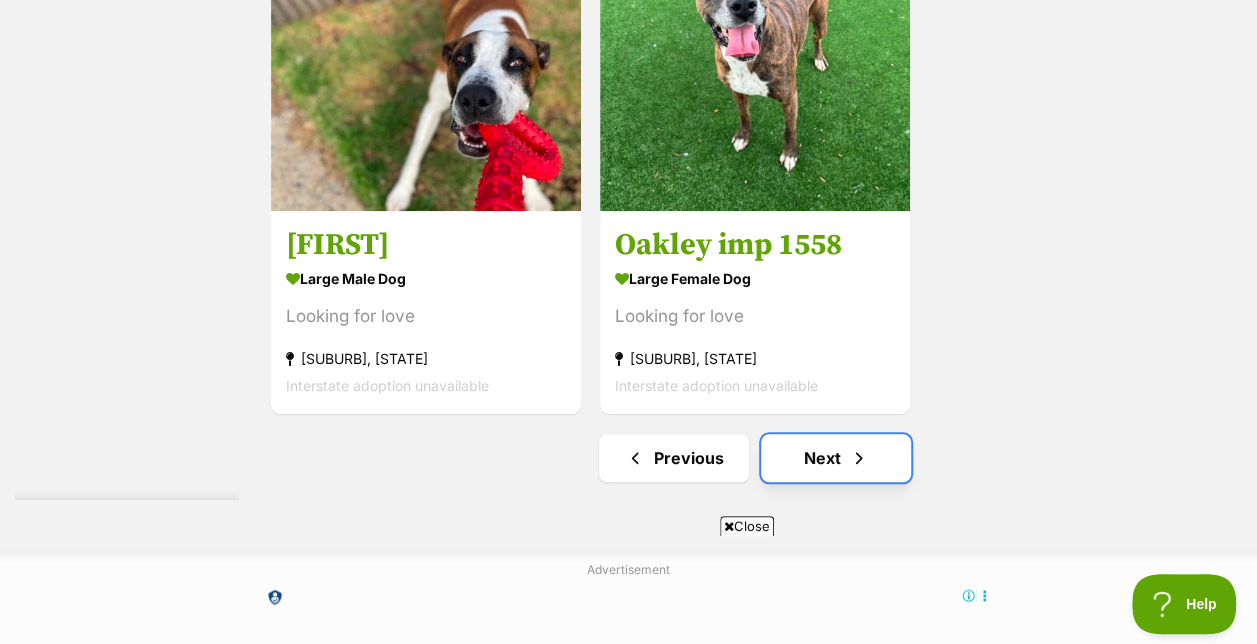 click on "Next" at bounding box center [836, 458] 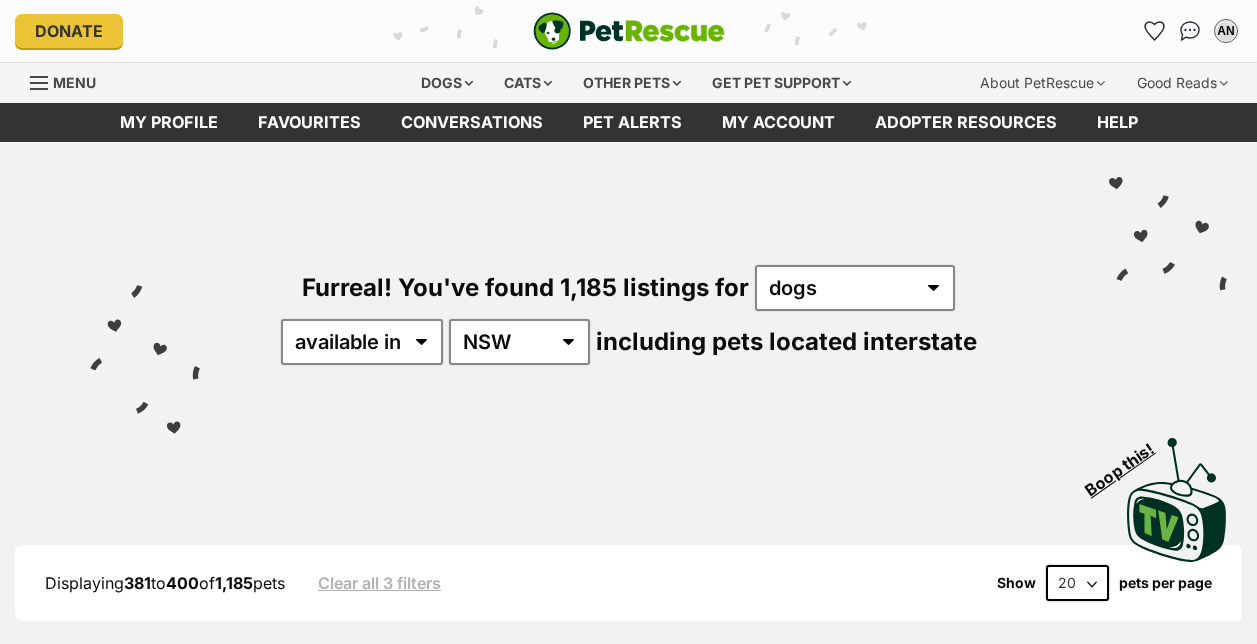 scroll, scrollTop: 0, scrollLeft: 0, axis: both 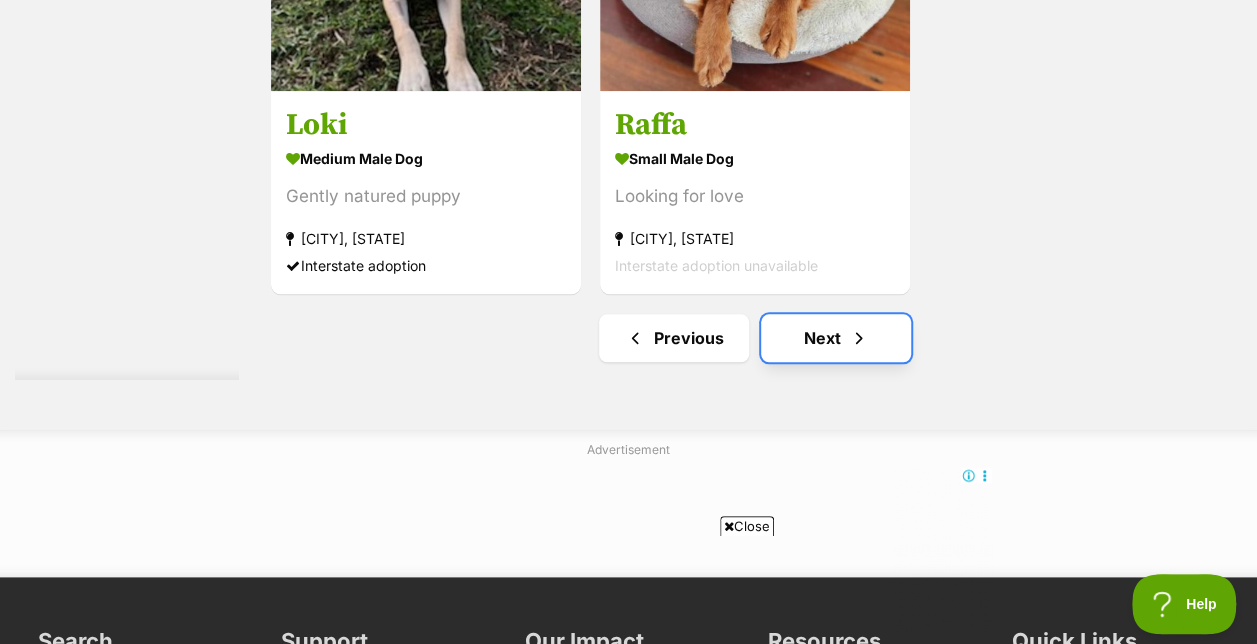 click on "Next" at bounding box center [836, 338] 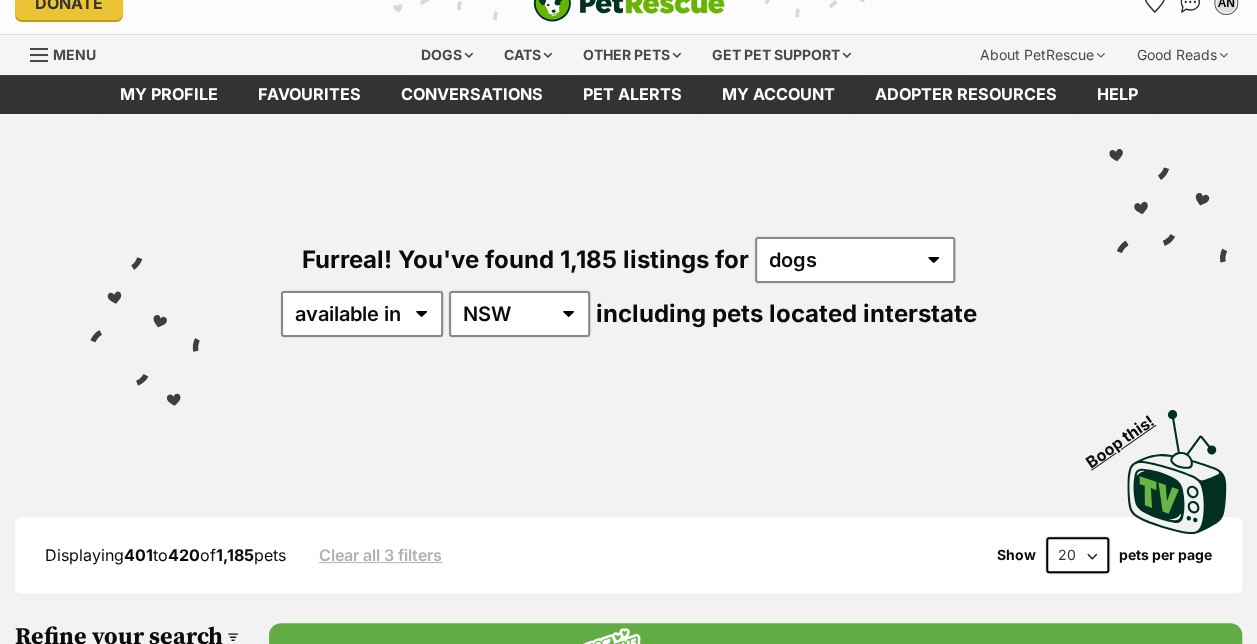 scroll, scrollTop: 0, scrollLeft: 0, axis: both 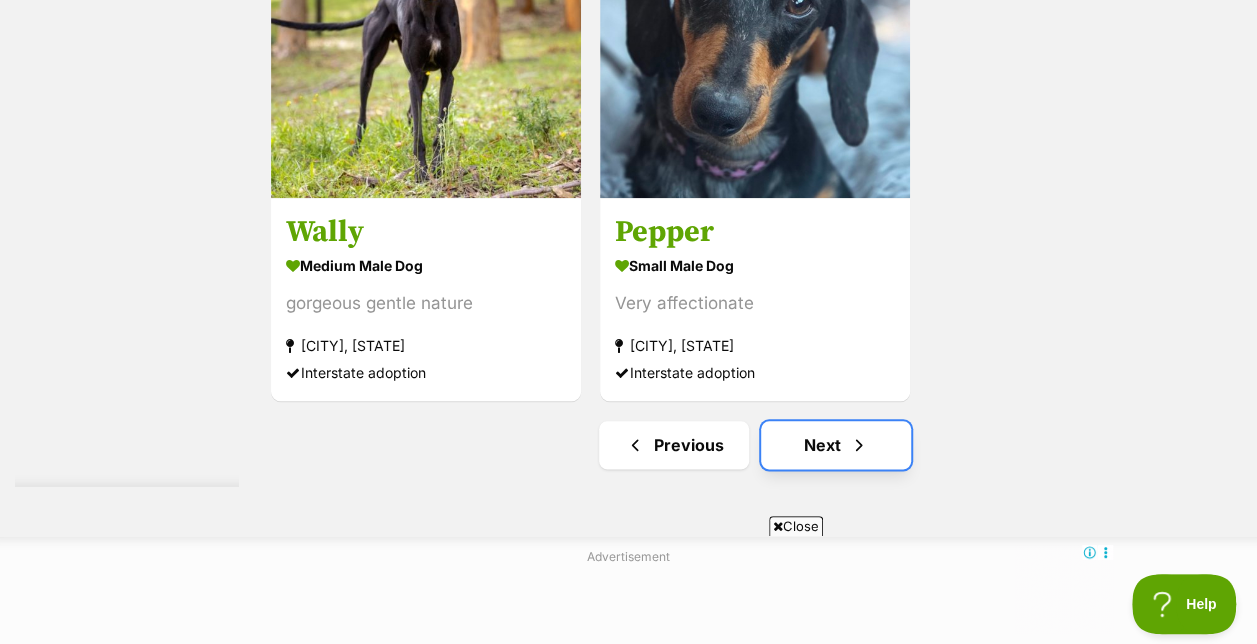 click on "Next" at bounding box center [836, 445] 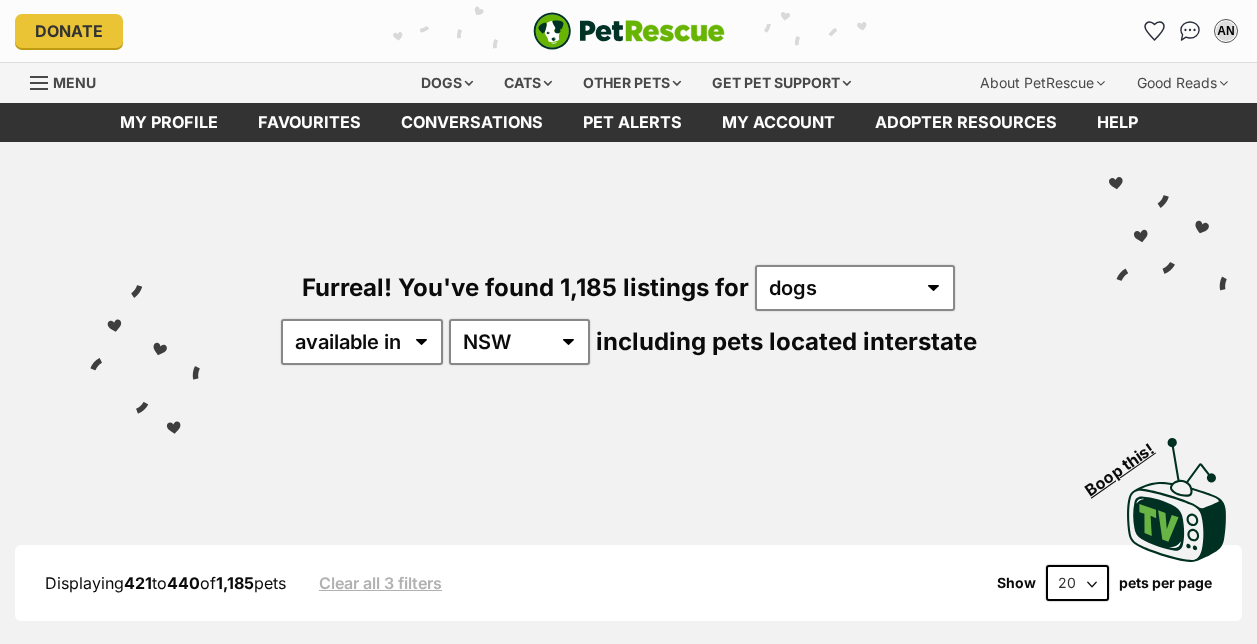 scroll, scrollTop: 0, scrollLeft: 0, axis: both 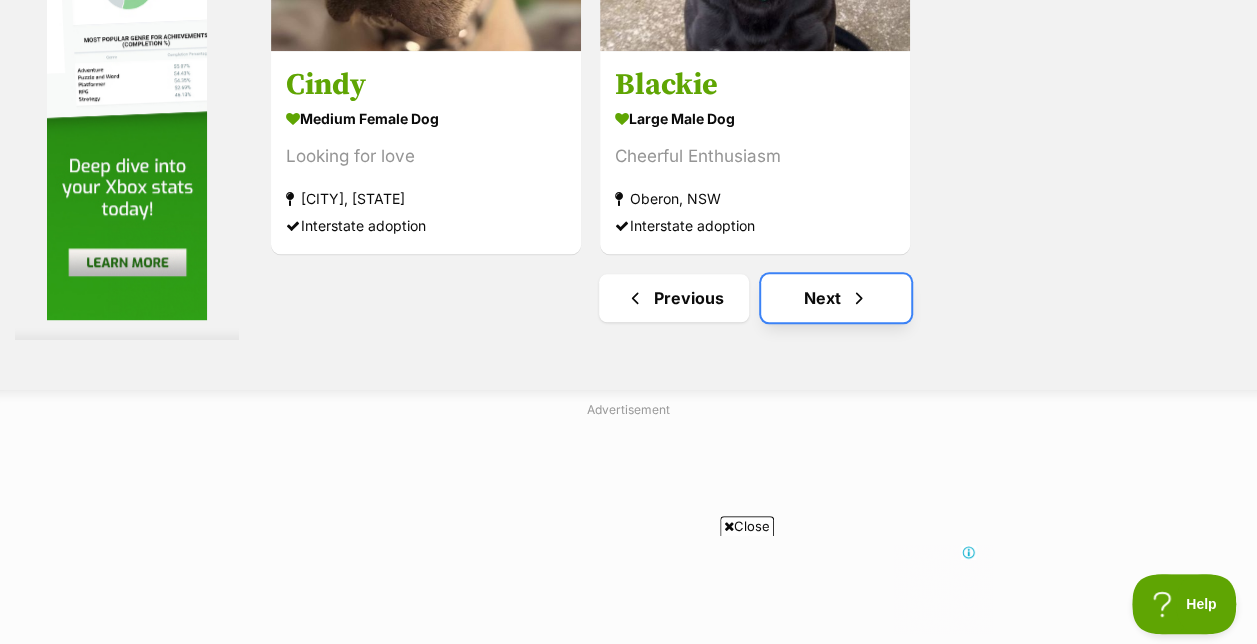 click on "Next" at bounding box center [836, 298] 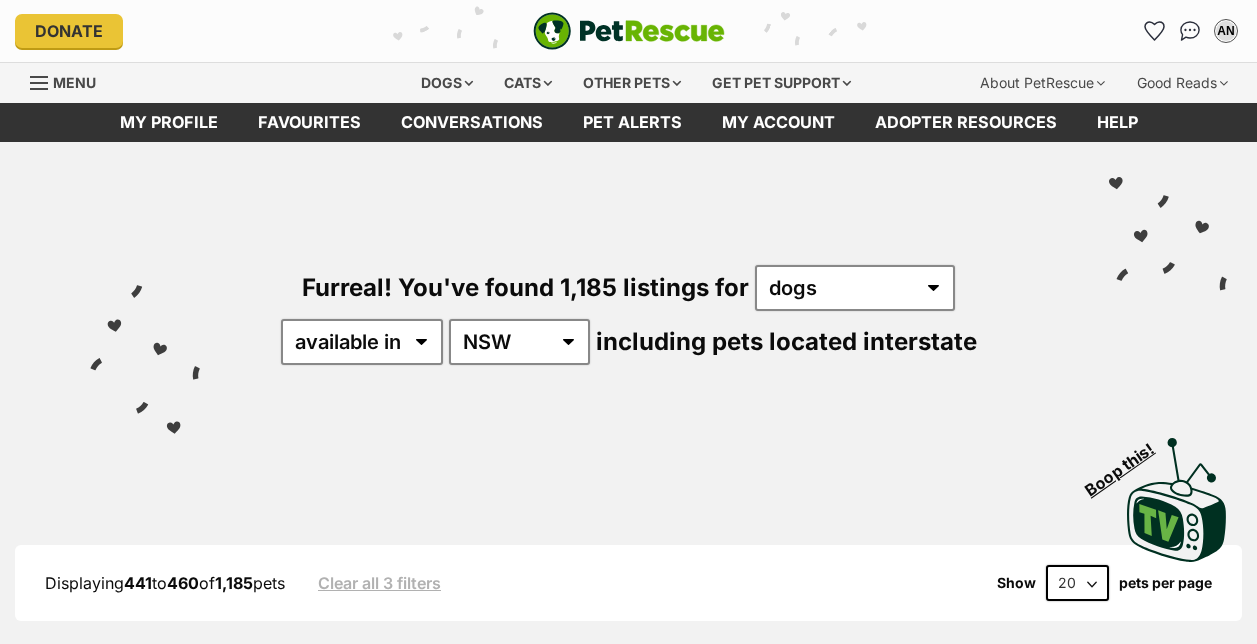 scroll, scrollTop: 0, scrollLeft: 0, axis: both 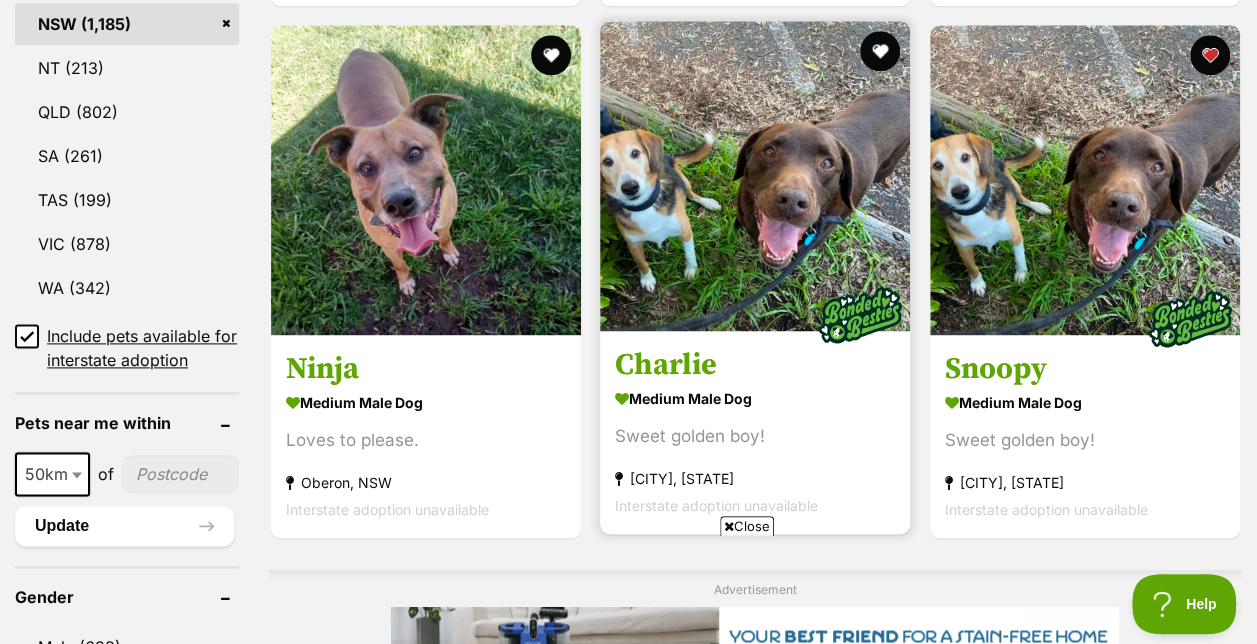 click at bounding box center (755, 176) 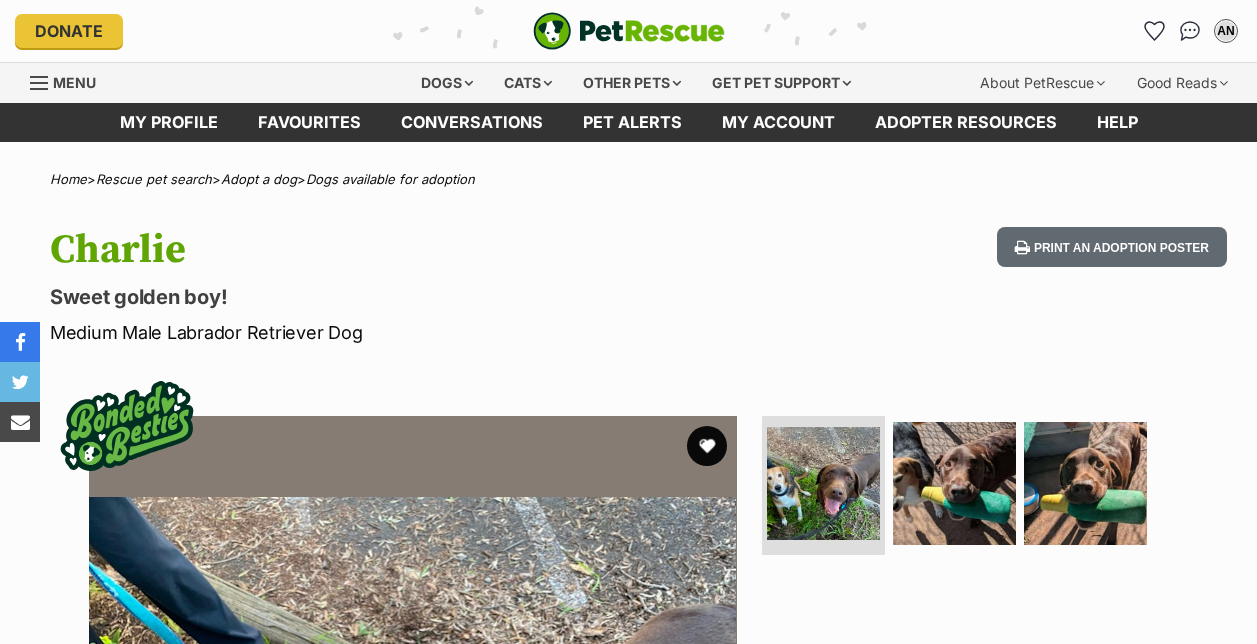 scroll, scrollTop: 0, scrollLeft: 0, axis: both 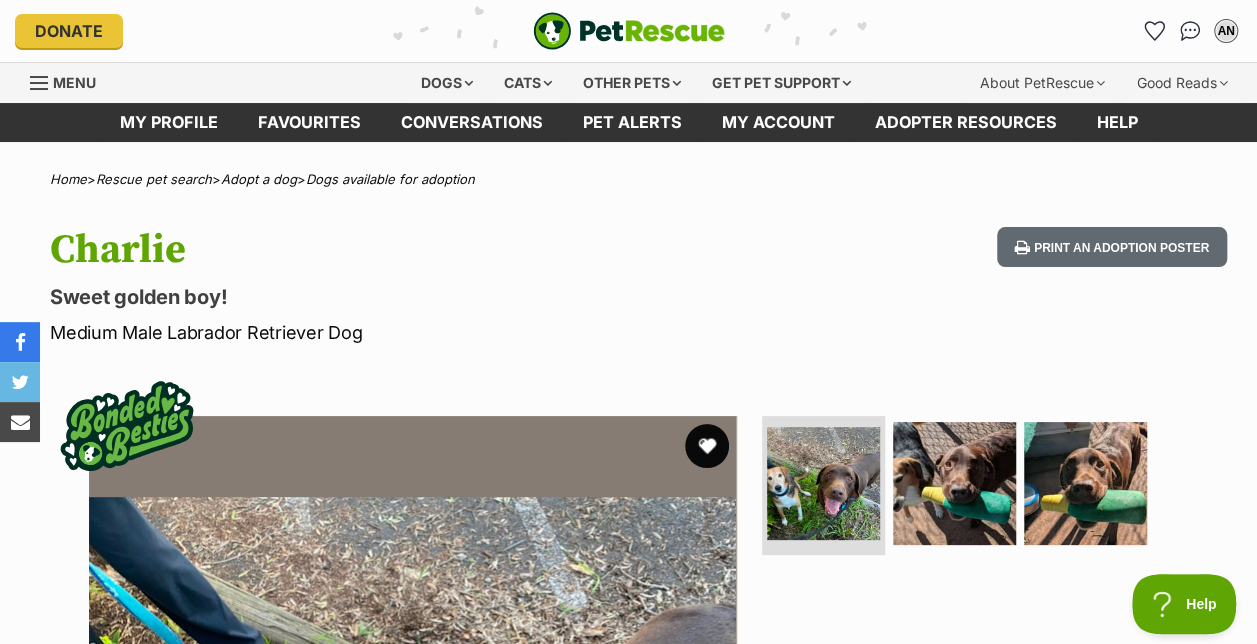 click at bounding box center (707, 446) 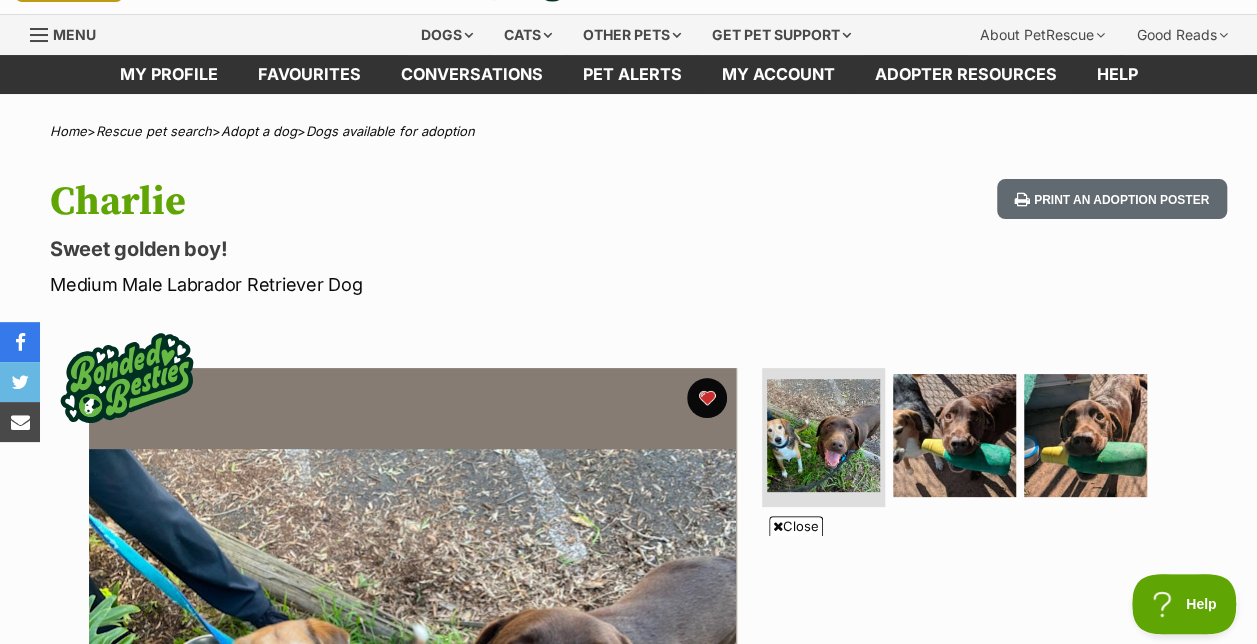 scroll, scrollTop: 80, scrollLeft: 0, axis: vertical 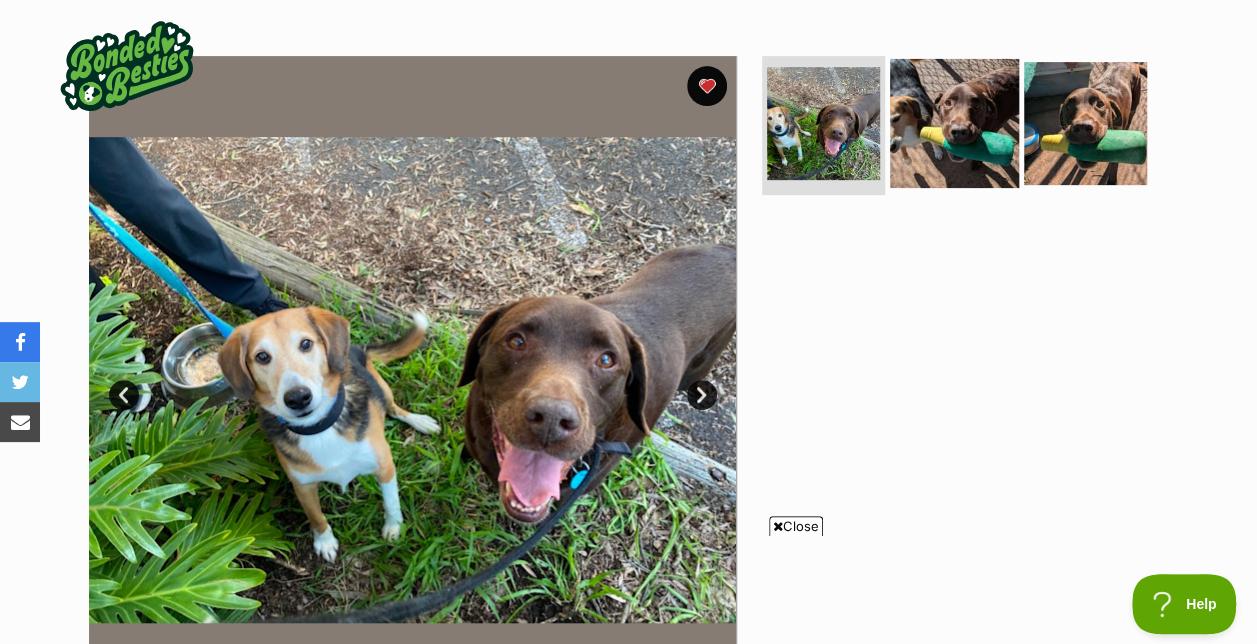 click at bounding box center [954, 122] 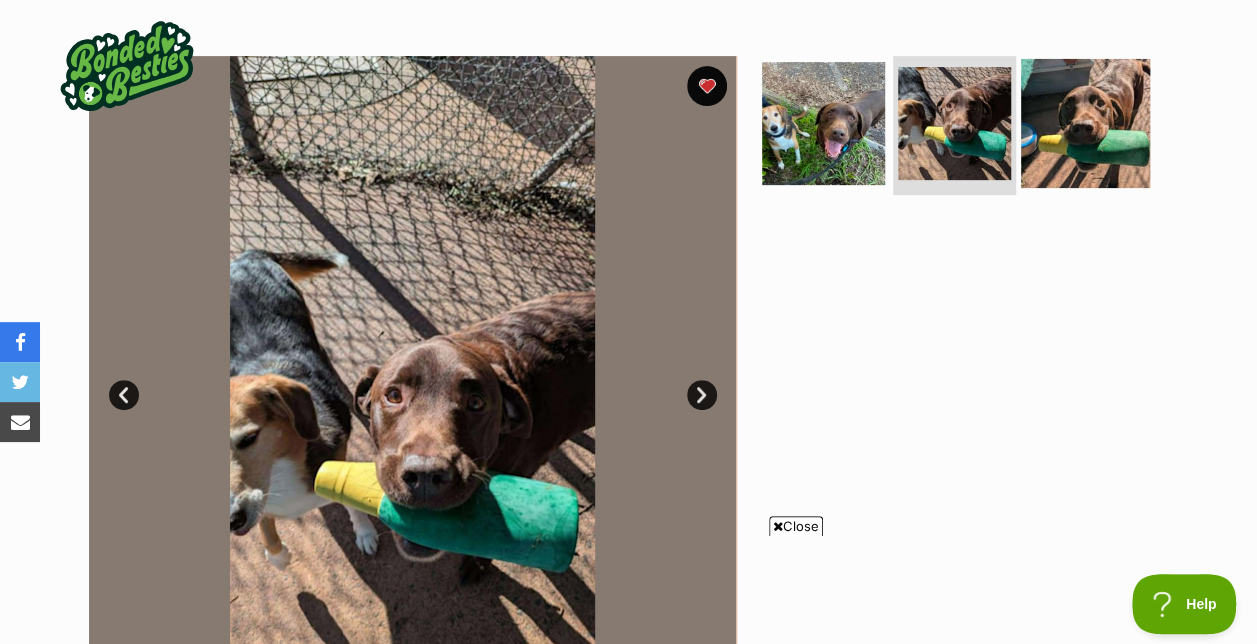 click at bounding box center (1085, 122) 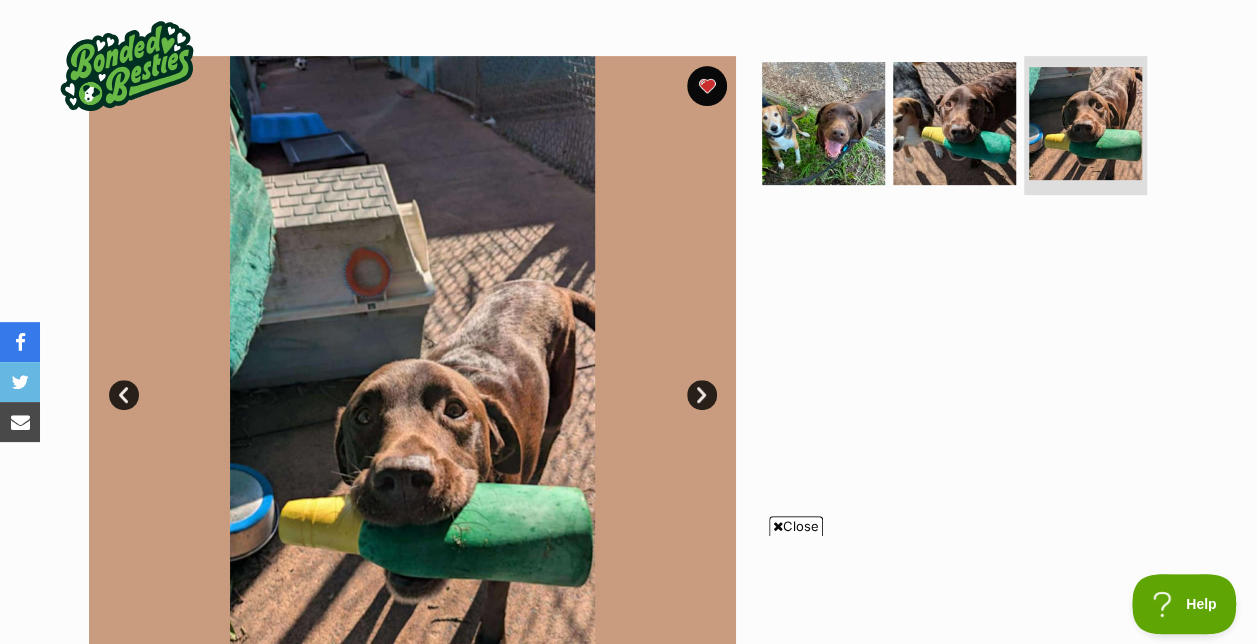 click at bounding box center (963, 380) 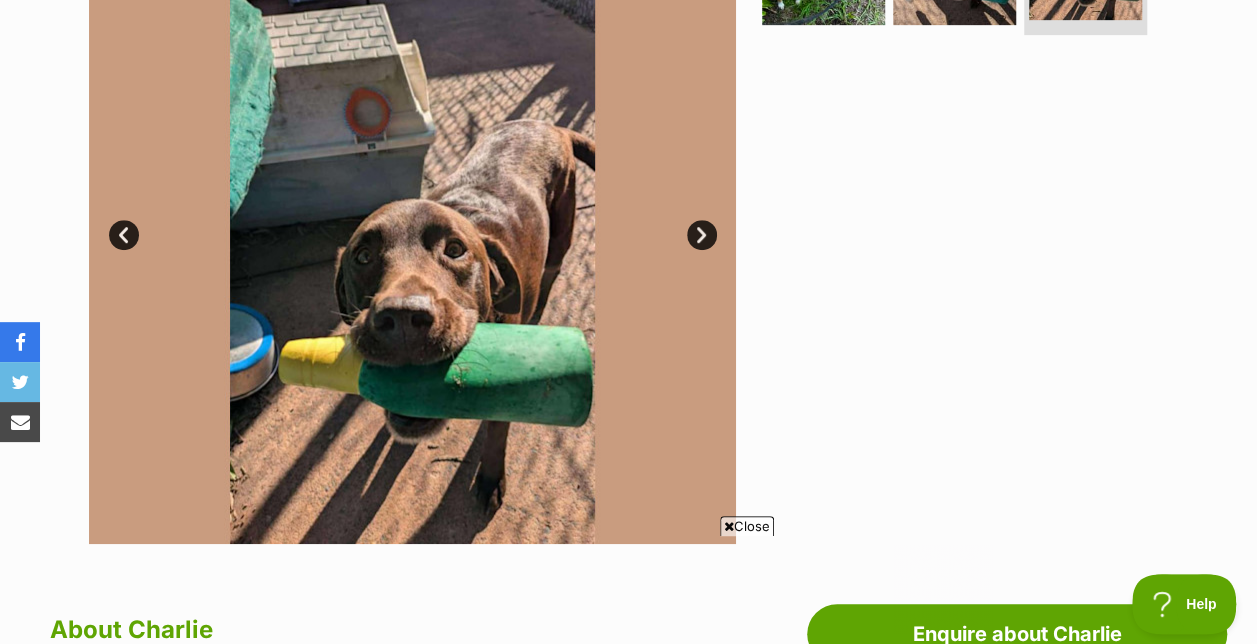 scroll, scrollTop: 0, scrollLeft: 0, axis: both 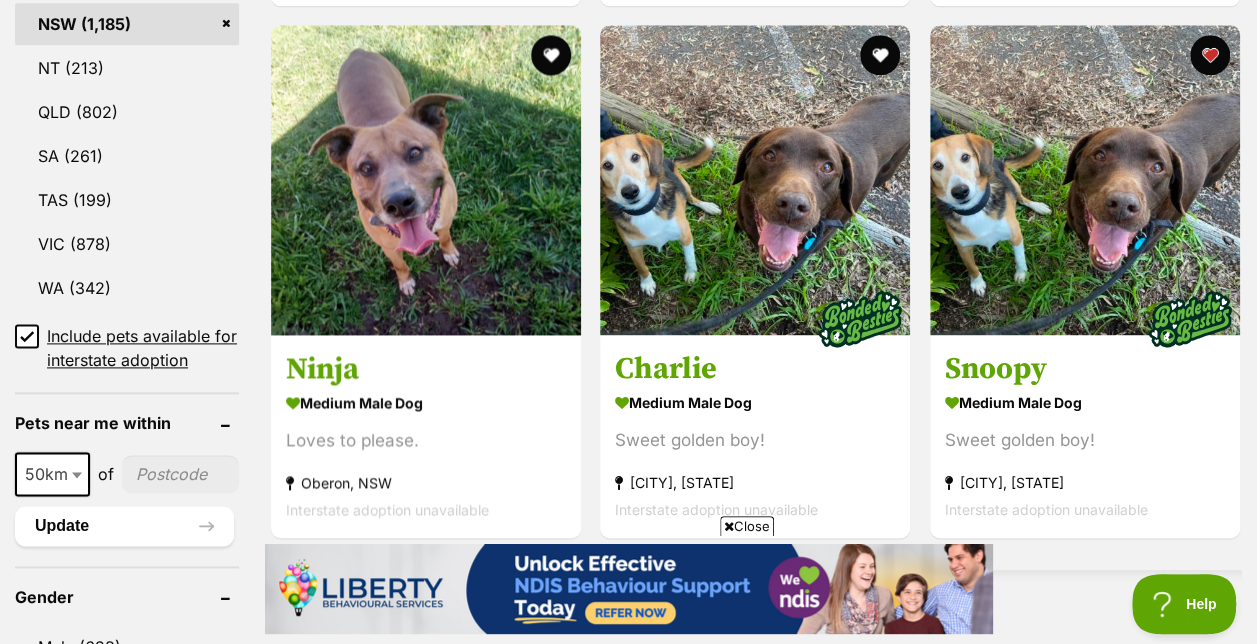 click on "Refine your search
Search for a pet
Search
Species
Cats (1,771)
Dogs (1,185)
Other Pets (233)
State
ACT (595)
NSW (1,185)
NT (213)
QLD (802)
SA (261)
TAS (199)
VIC (878)
WA (342)
Include pets available for interstate adoption
Pets near me within
10km
25km
50km
100km
250km
50km
of
Update
Gender
Male (693)
Female (492)
Size
Small (103)
Medium (660)
Large (422)
Age
Puppy (204)
Adult (982)
Senior (80)
About my home
I have kids under 5 years old (660)
I have kids under 12 years old (974)
I have resident dogs (1066)
I have resident cats (788)
Pets will be alone during work hours (982)" at bounding box center [628, 1675] 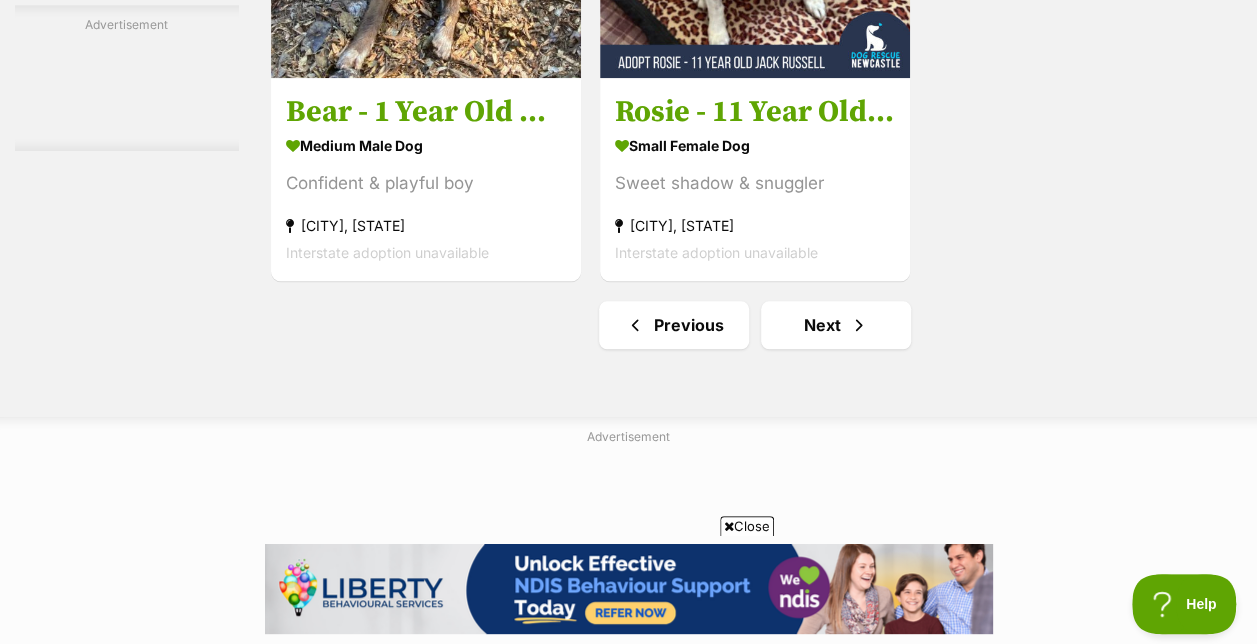 scroll, scrollTop: 4680, scrollLeft: 0, axis: vertical 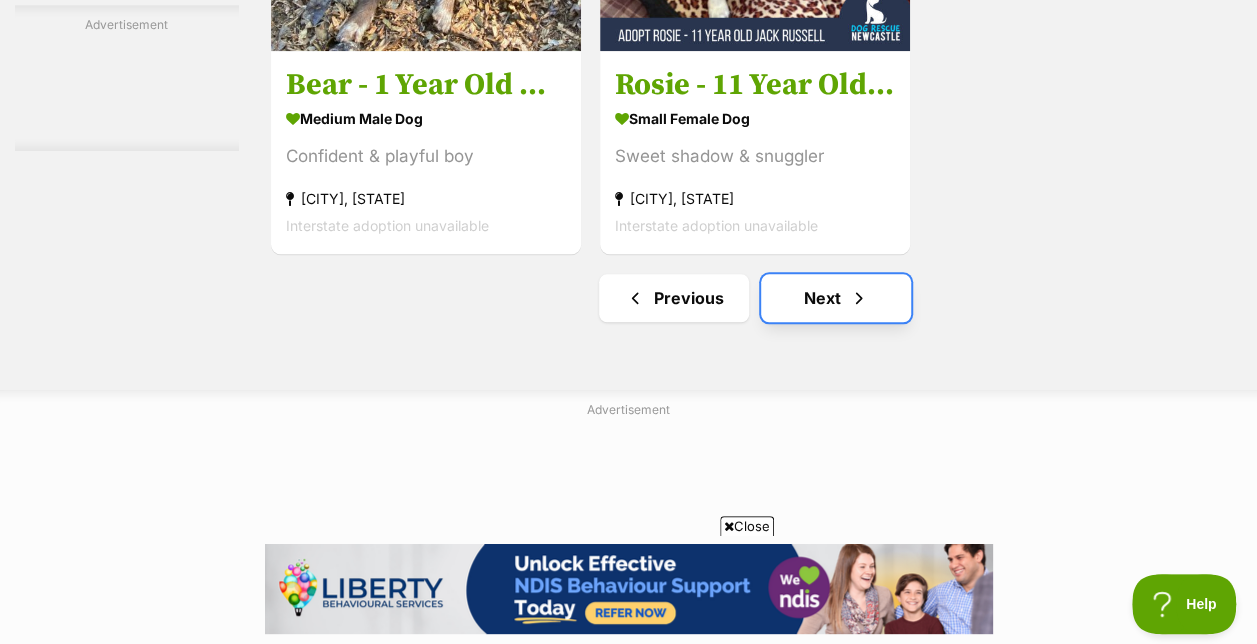 click on "Next" at bounding box center [836, 298] 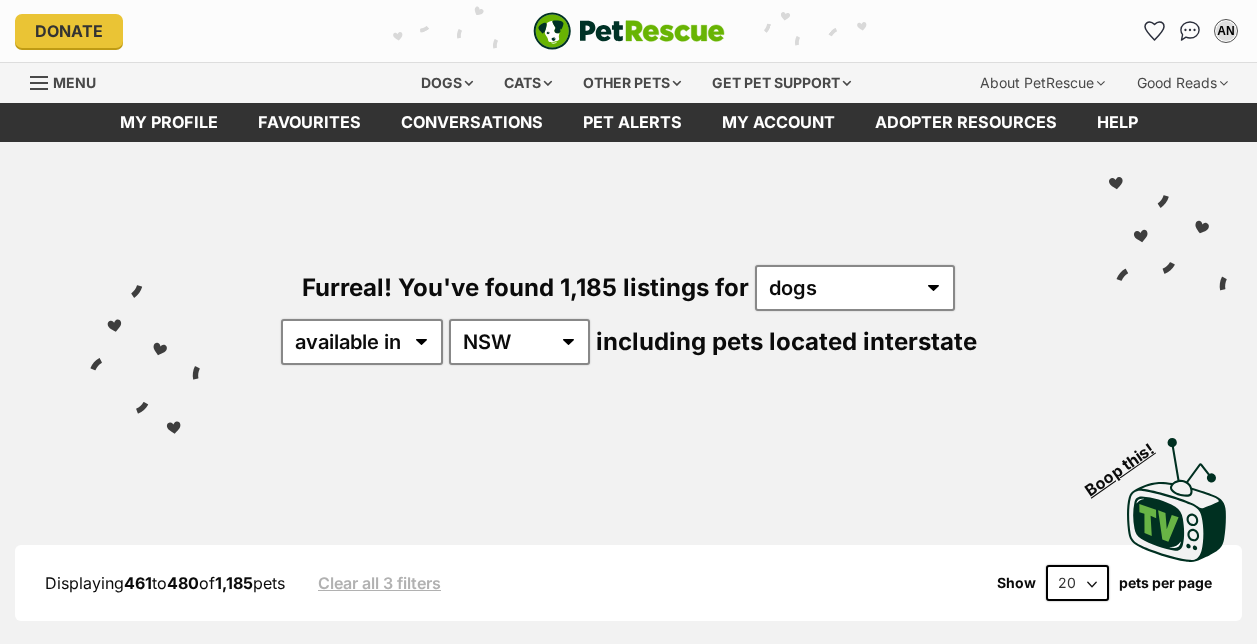 scroll, scrollTop: 0, scrollLeft: 0, axis: both 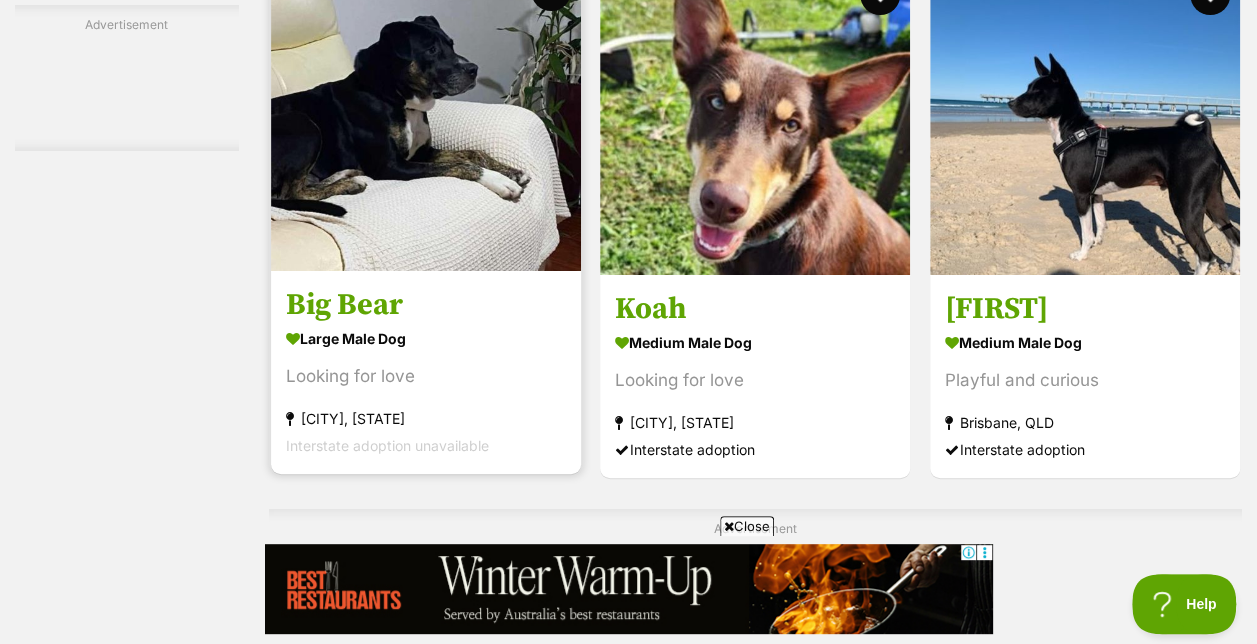 click at bounding box center (426, 116) 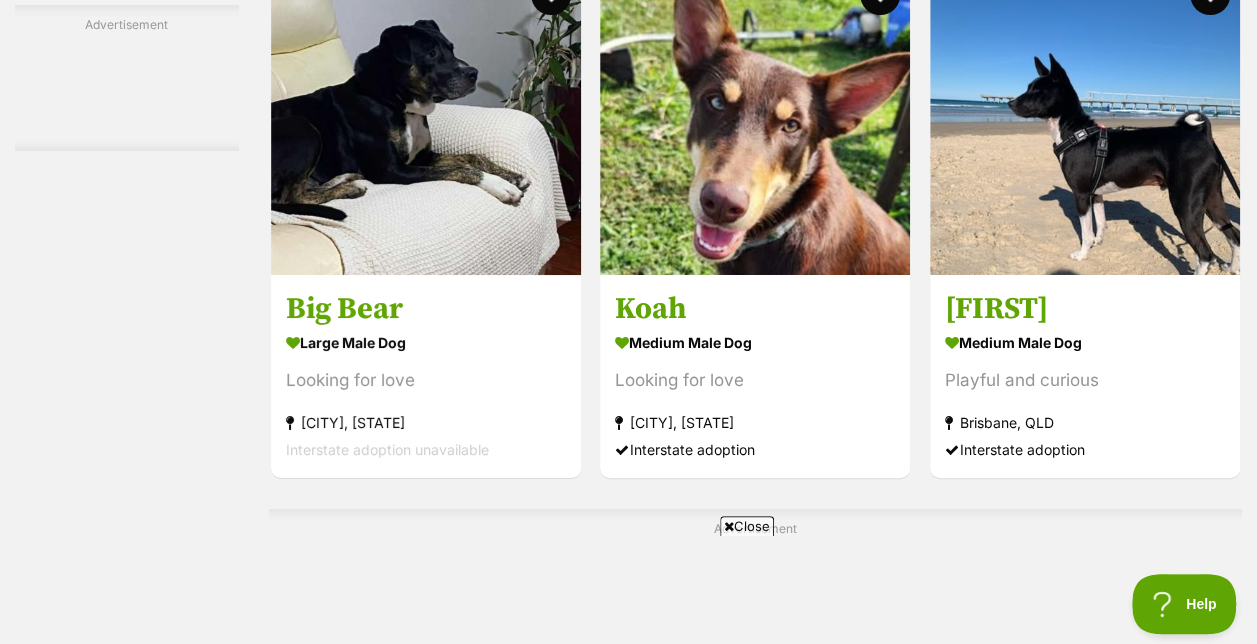 scroll, scrollTop: 0, scrollLeft: 0, axis: both 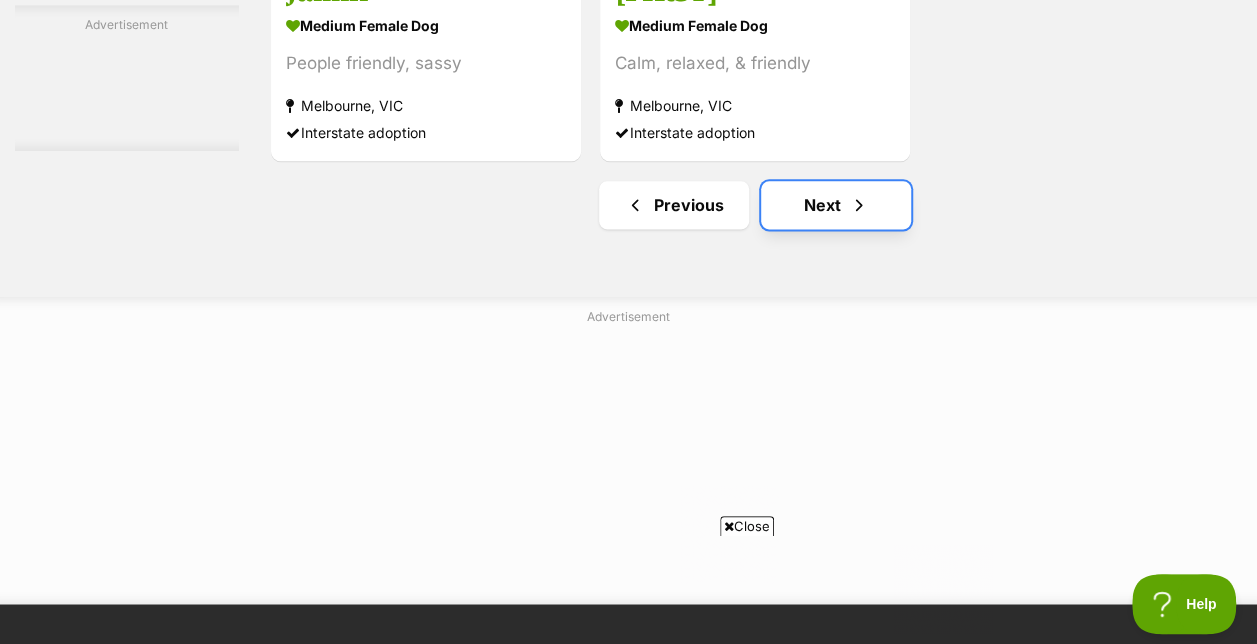 click on "Next" at bounding box center [836, 205] 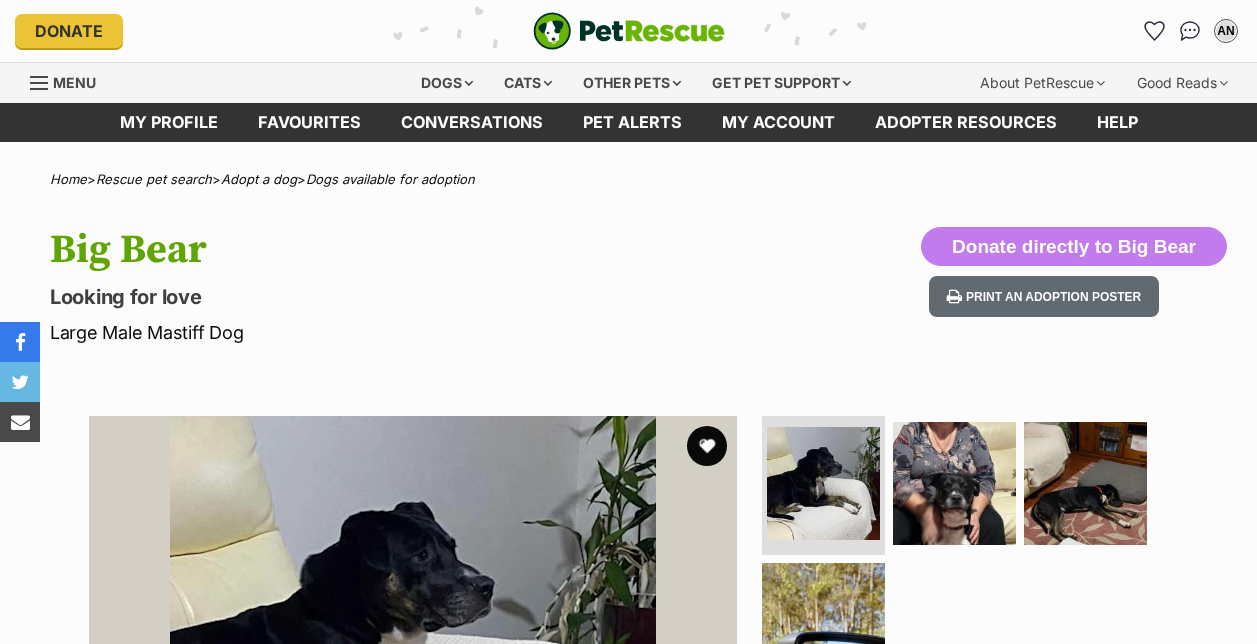 scroll, scrollTop: 0, scrollLeft: 0, axis: both 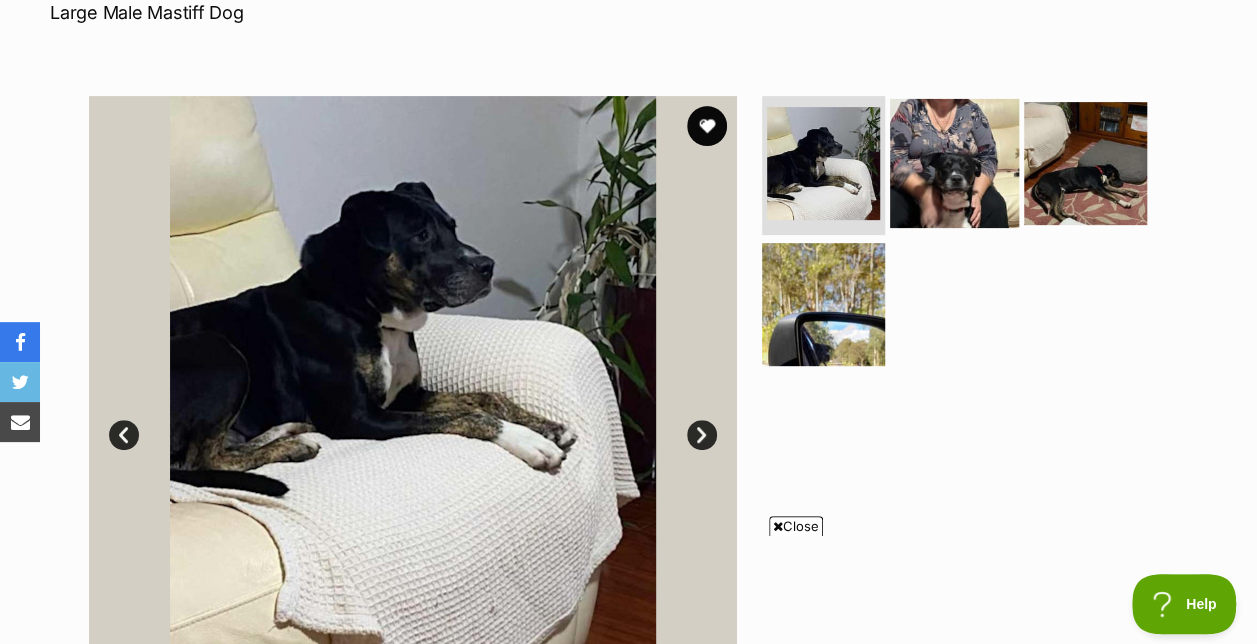 click at bounding box center [954, 162] 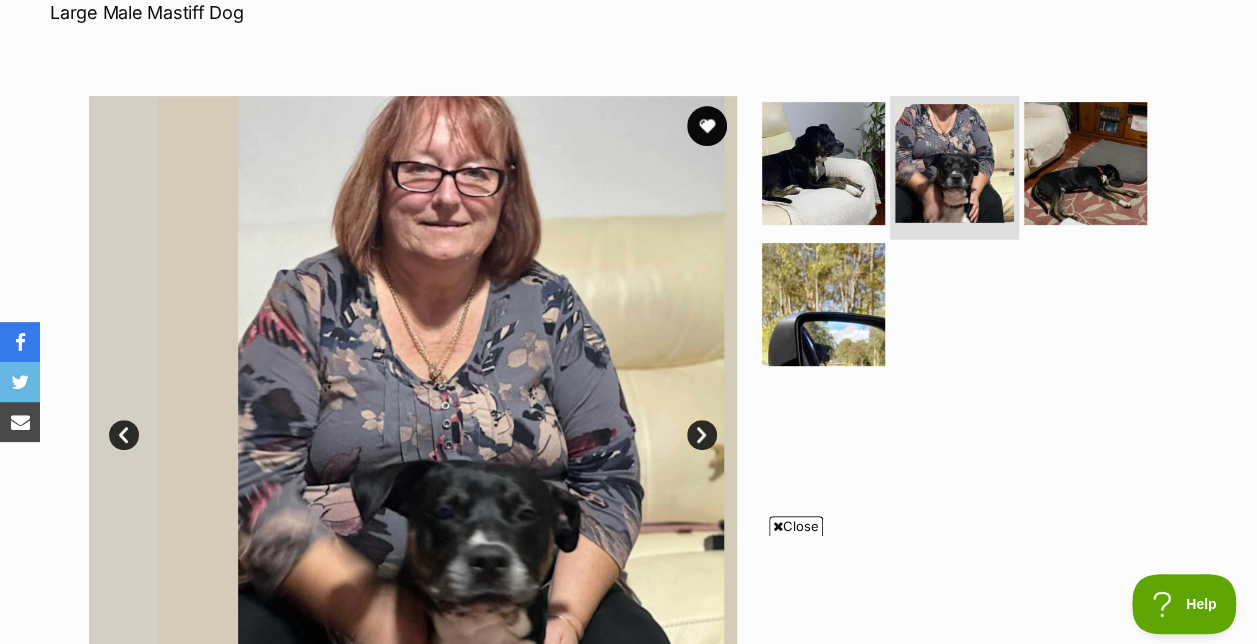 scroll, scrollTop: 0, scrollLeft: 0, axis: both 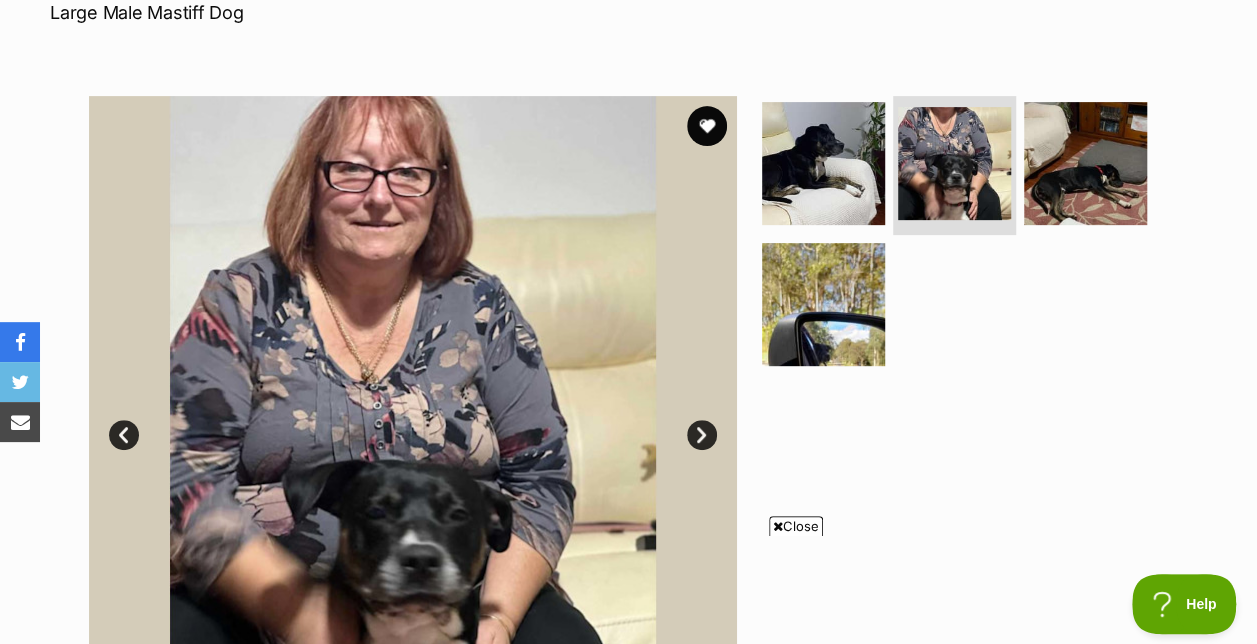 click on "Available
2
of 4 images
2
of 4 images
2
of 4 images
2
of 4 images
Next Prev 1 2 3 4" at bounding box center (629, 405) 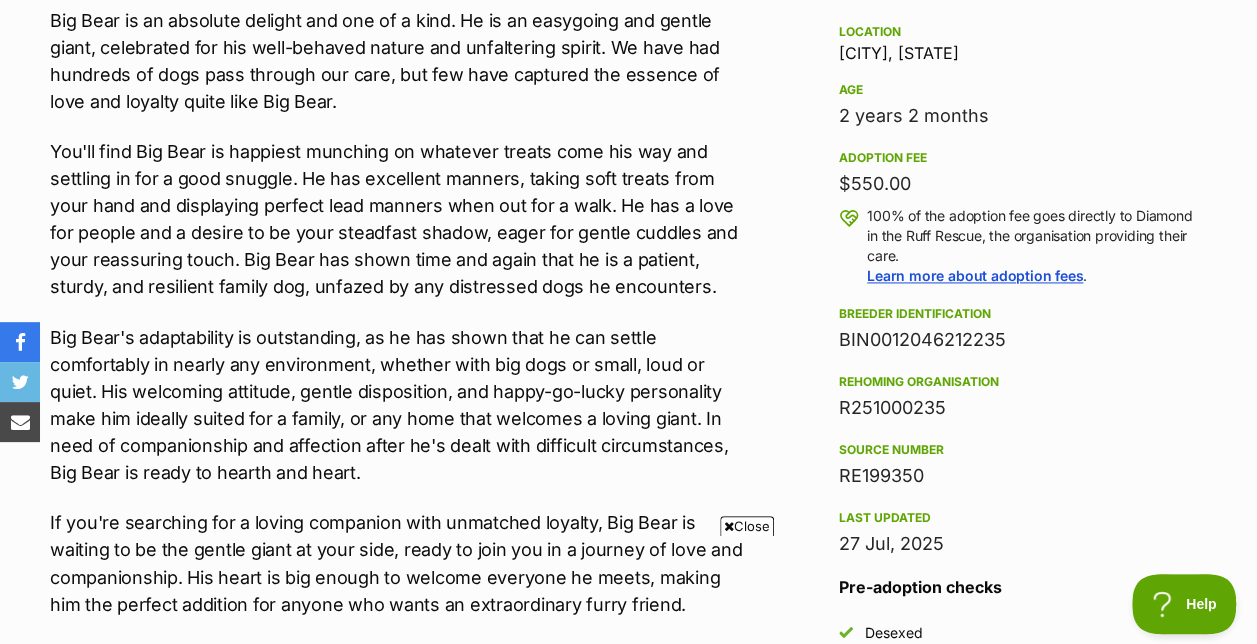 scroll, scrollTop: 0, scrollLeft: 0, axis: both 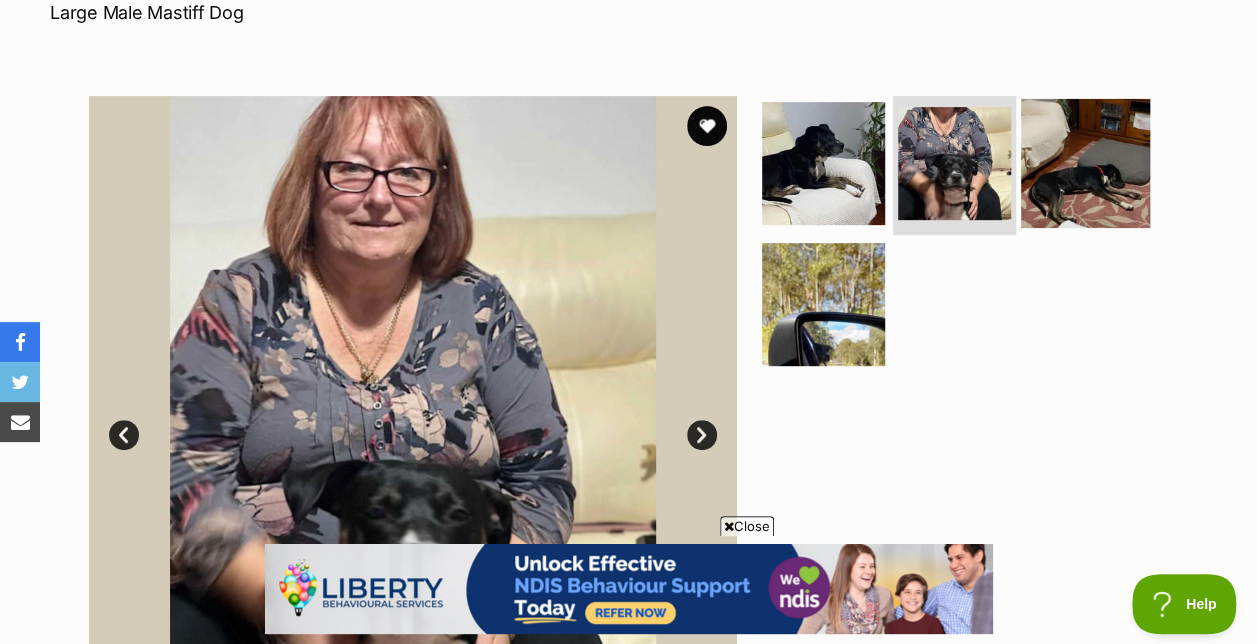 click at bounding box center (1085, 162) 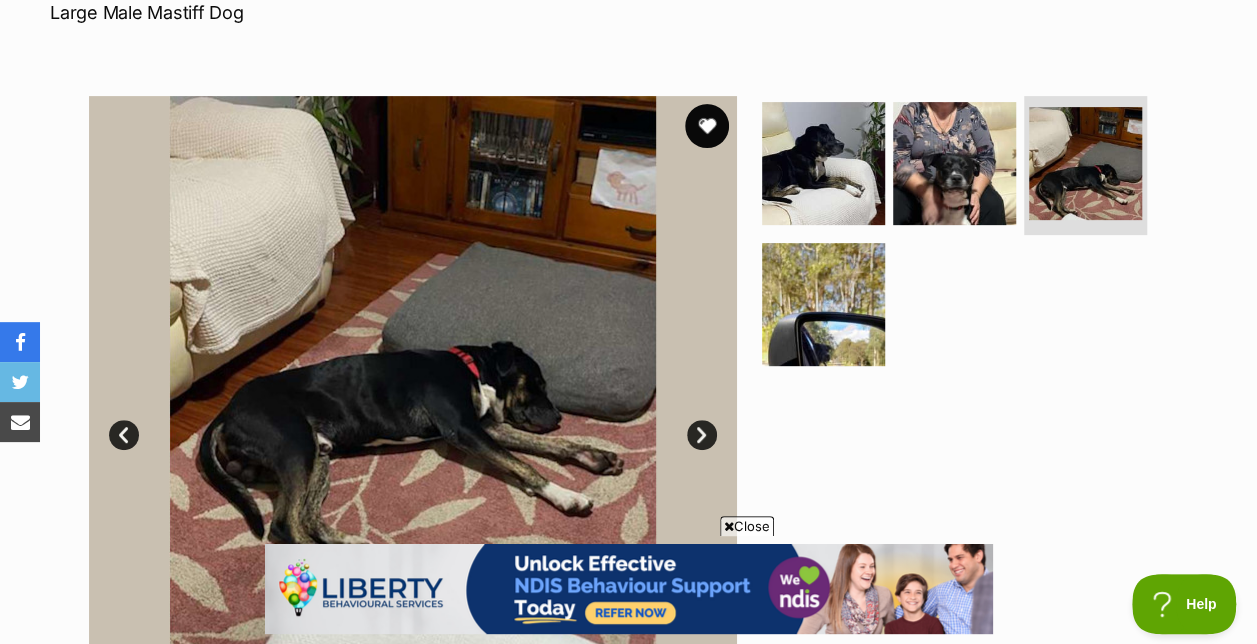 click at bounding box center [707, 126] 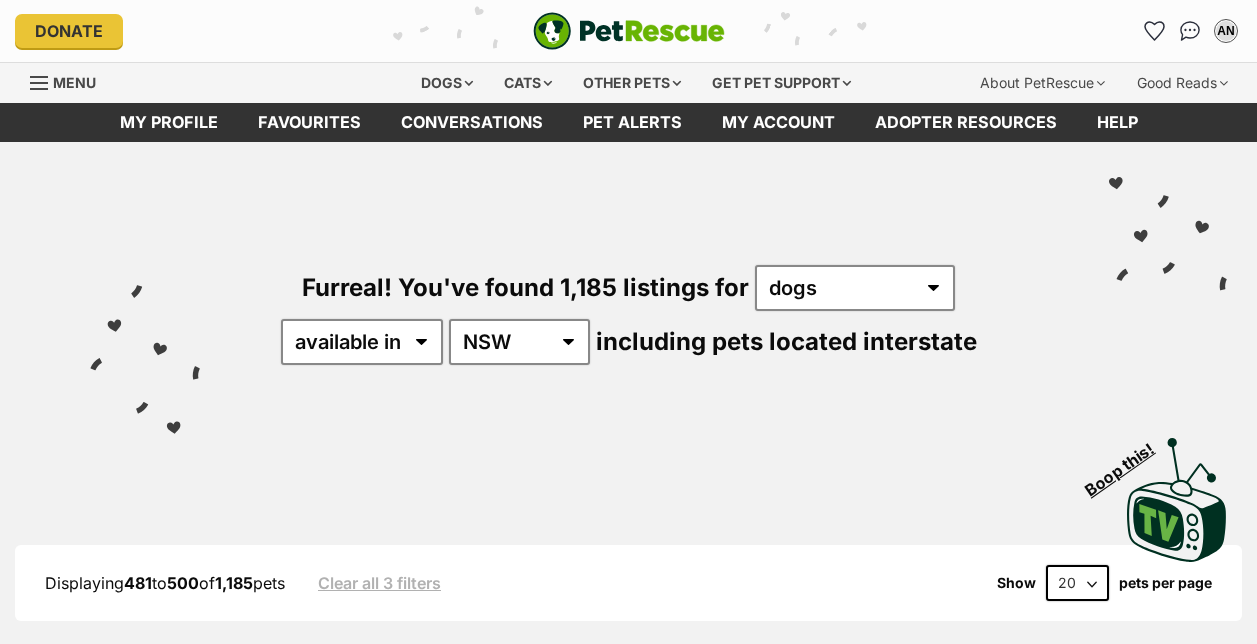 scroll, scrollTop: 0, scrollLeft: 0, axis: both 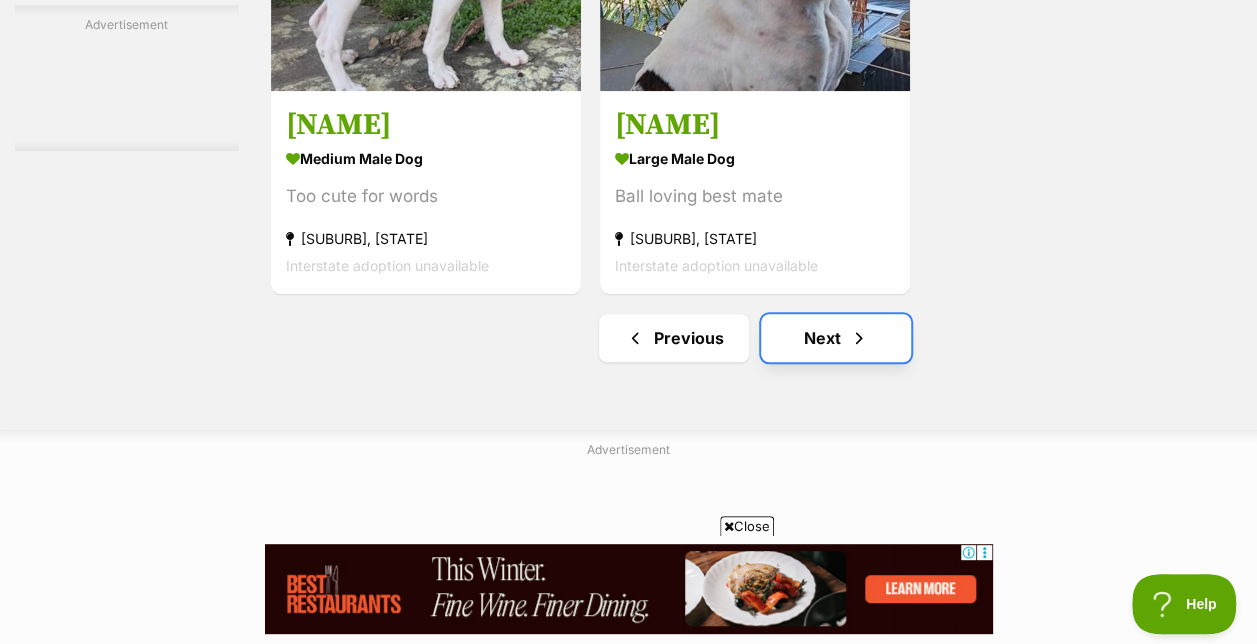 click on "Next" at bounding box center (836, 338) 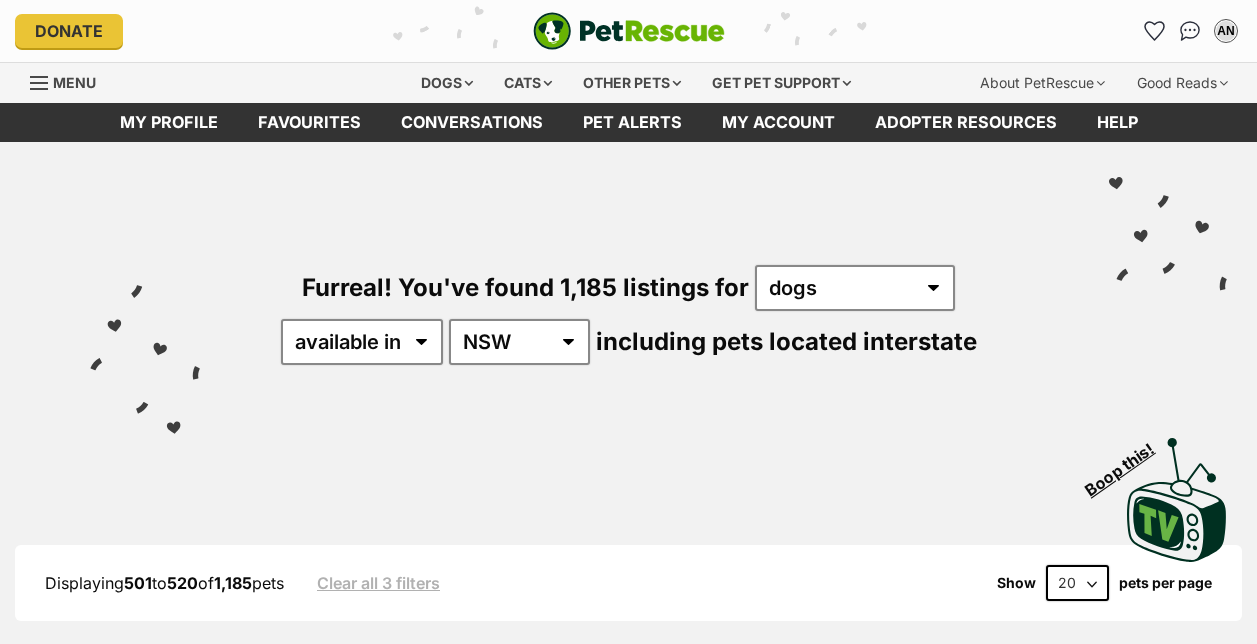 scroll, scrollTop: 0, scrollLeft: 0, axis: both 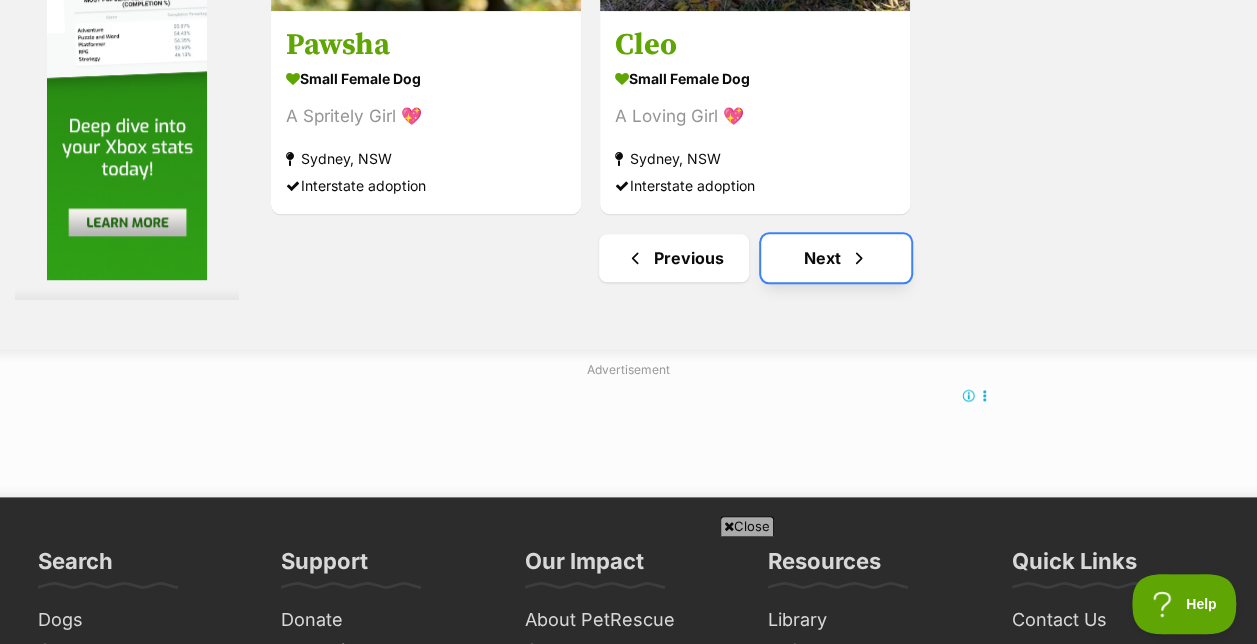 click on "Next" at bounding box center (836, 258) 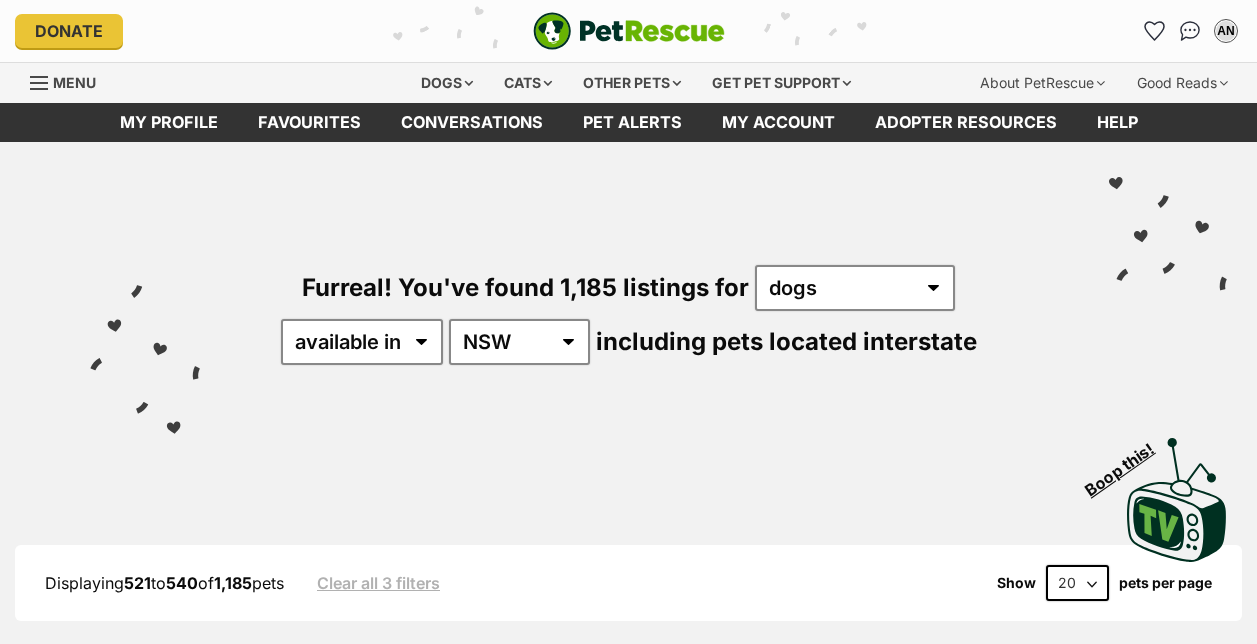 scroll, scrollTop: 0, scrollLeft: 0, axis: both 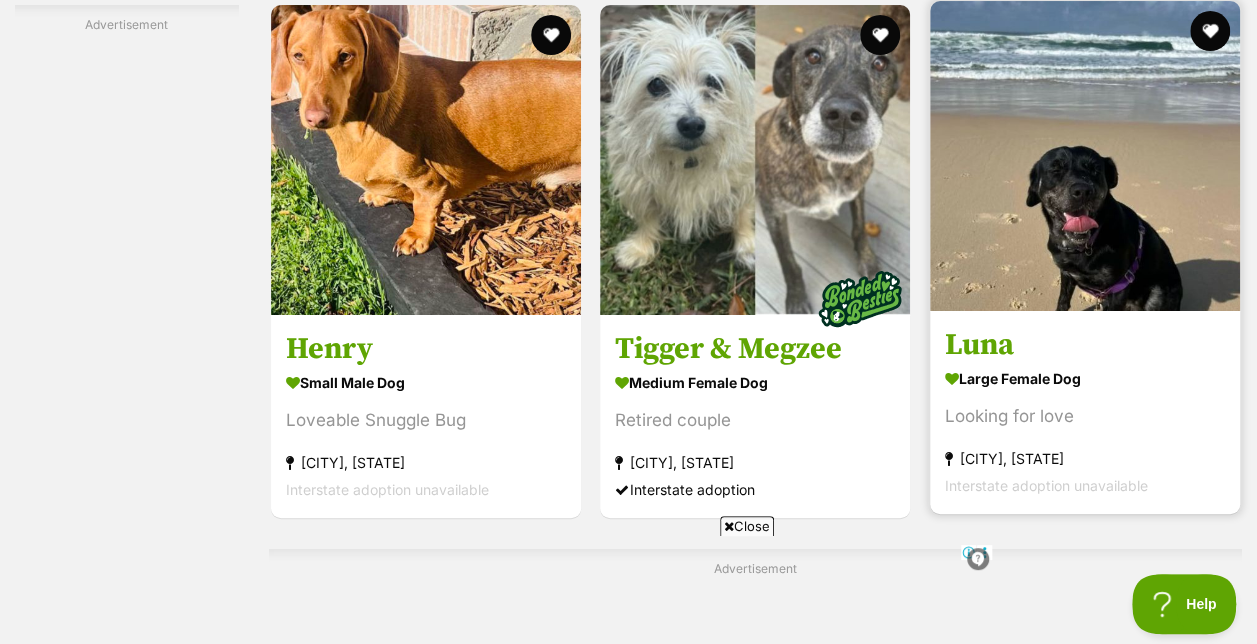 click at bounding box center (1085, 156) 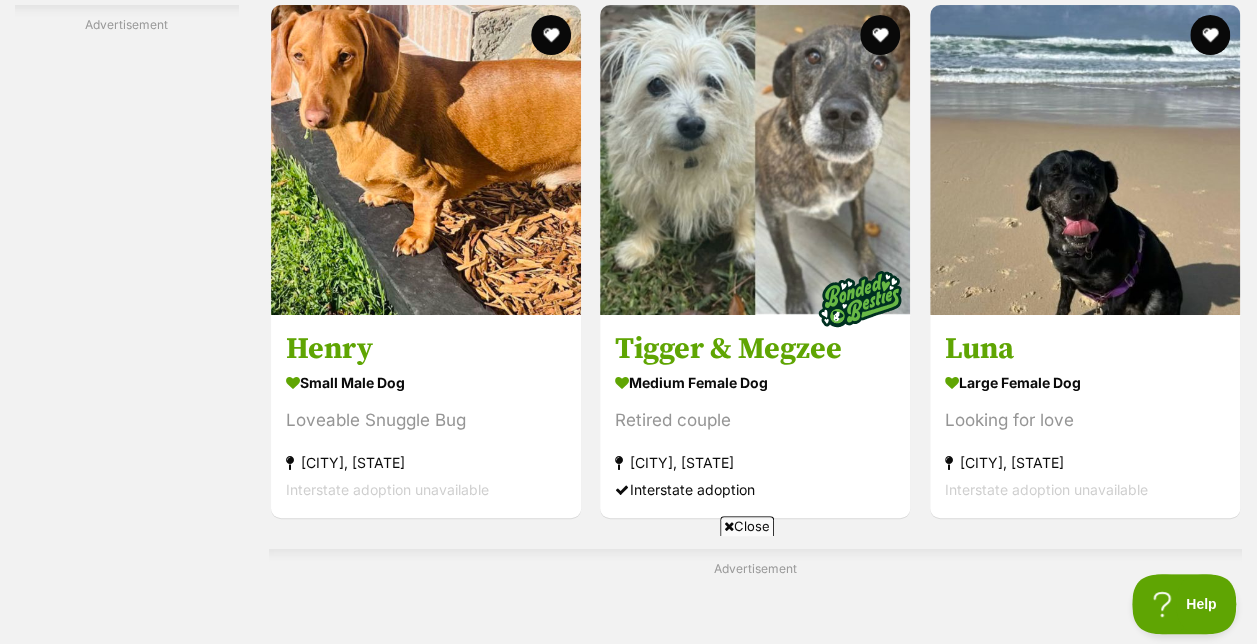 scroll, scrollTop: 0, scrollLeft: 0, axis: both 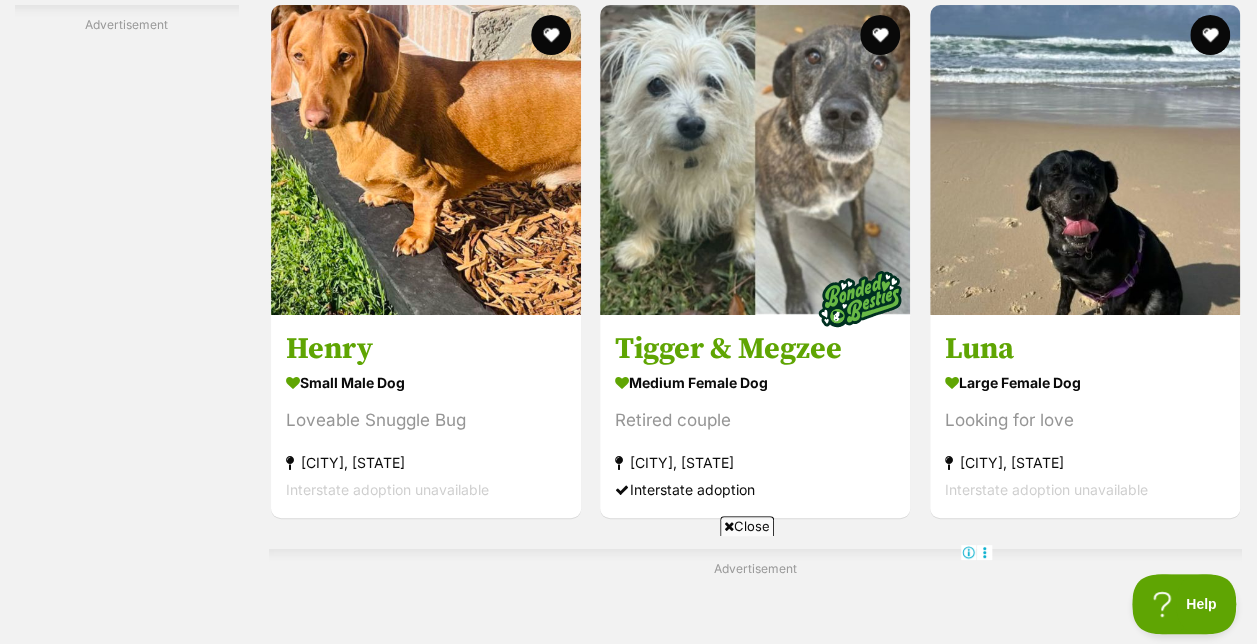 click on "Refine your search
Search for a pet
Search
Species
Cats (1,771)
Dogs (1,185)
Other Pets (233)
State
ACT (595)
NSW (1,185)
NT (213)
QLD (802)
SA (261)
TAS (199)
VIC (878)
WA (342)
Include pets available for interstate adoption
Pets near me within
10km
25km
50km
100km
250km
50km
of
Update
Gender
Male (693)
Female (492)
Size
Small (103)
Medium (660)
Large (422)
Age
Puppy (204)
Adult (982)
Senior (80)
About my home
I have kids under 5 years old (660)
I have kids under 12 years old (974)
I have resident dogs (1066)
I have resident cats (788)
Pets will be alone during work hours (982)" at bounding box center (628, -952) 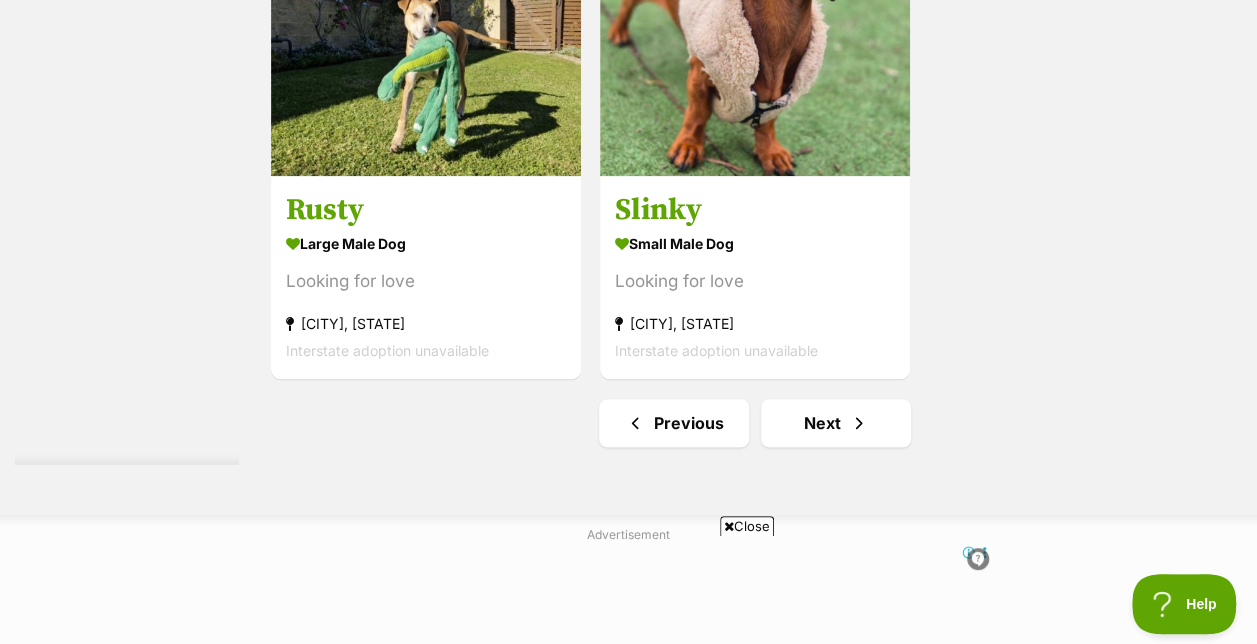 scroll, scrollTop: 4760, scrollLeft: 0, axis: vertical 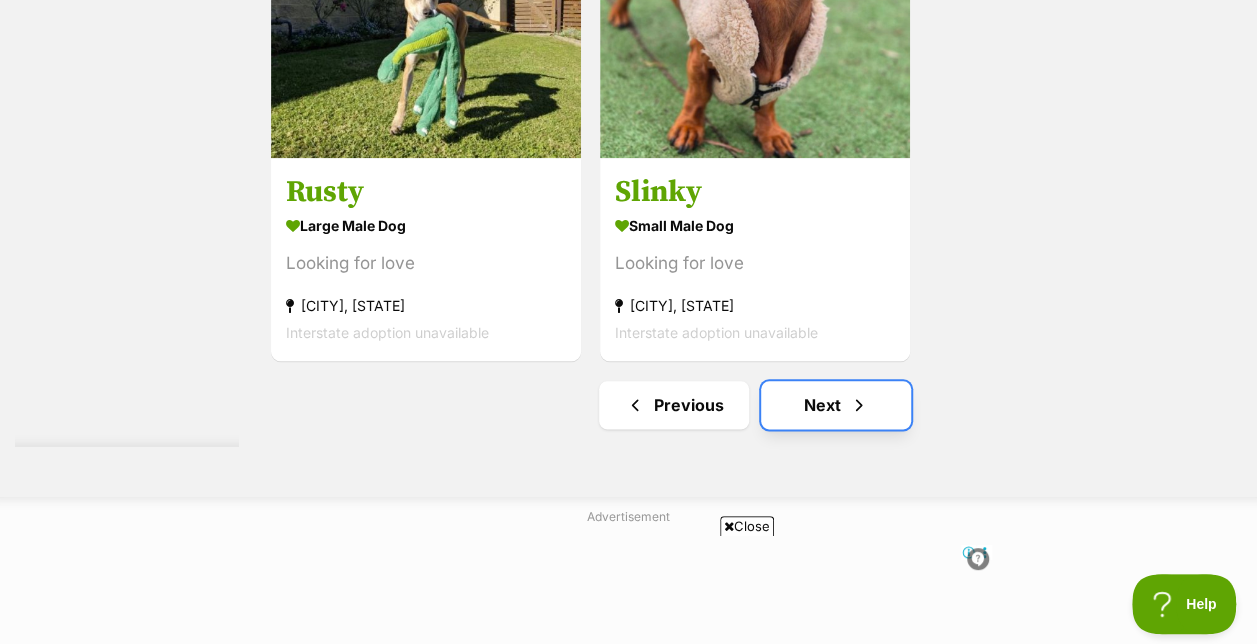 click on "Next" at bounding box center (836, 405) 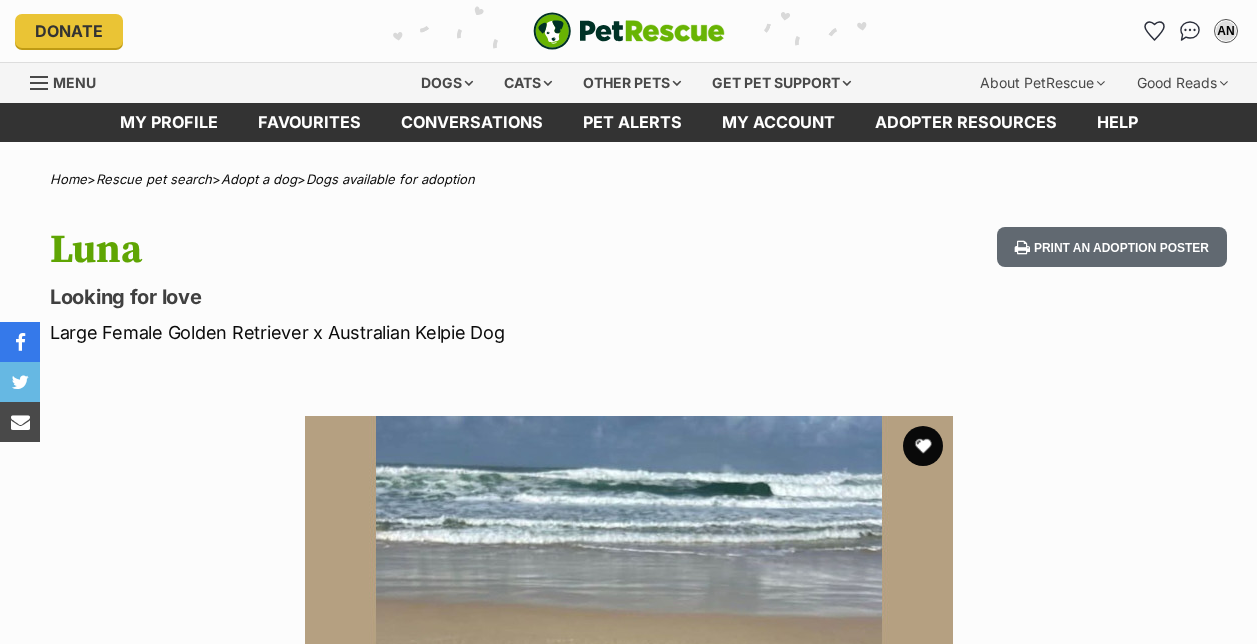 scroll, scrollTop: 0, scrollLeft: 0, axis: both 